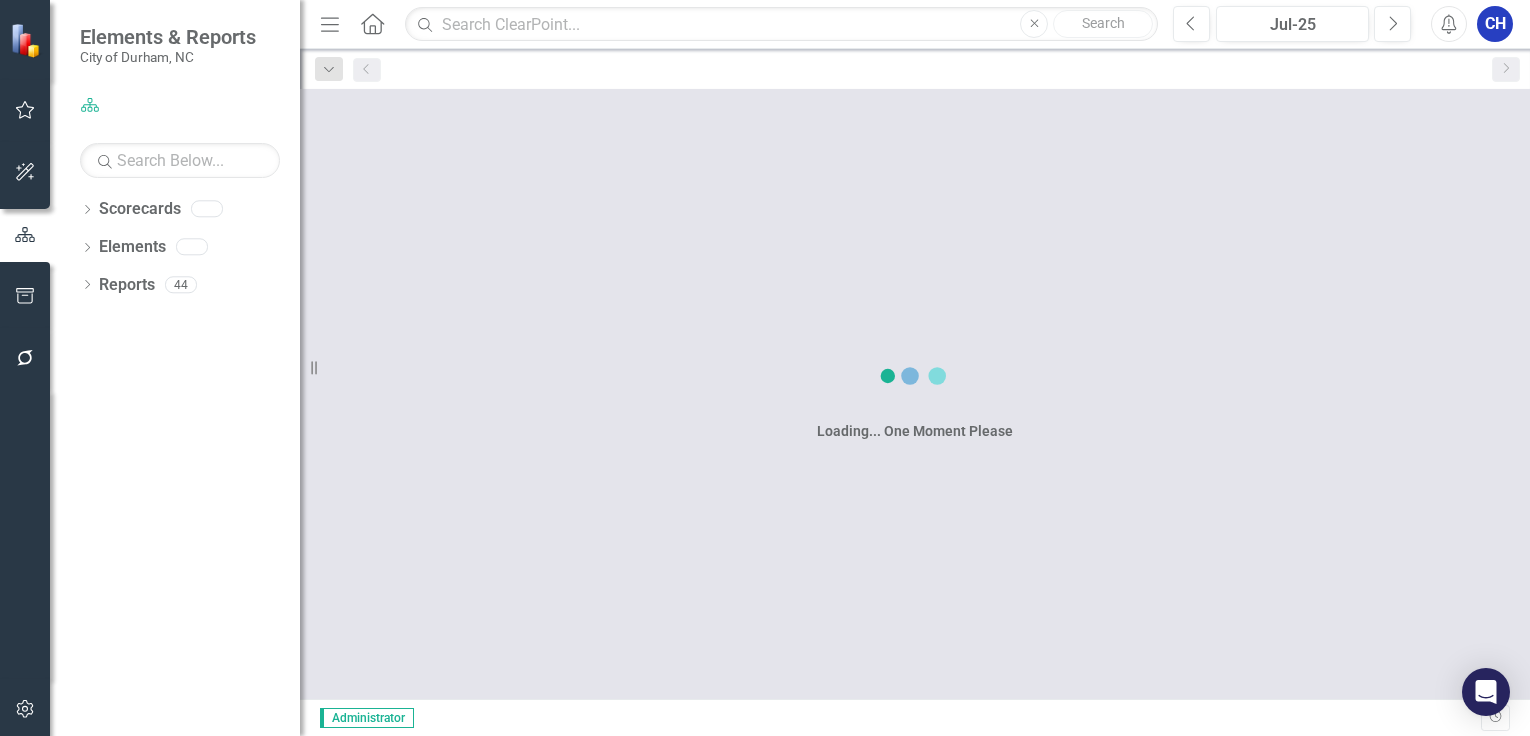 scroll, scrollTop: 0, scrollLeft: 0, axis: both 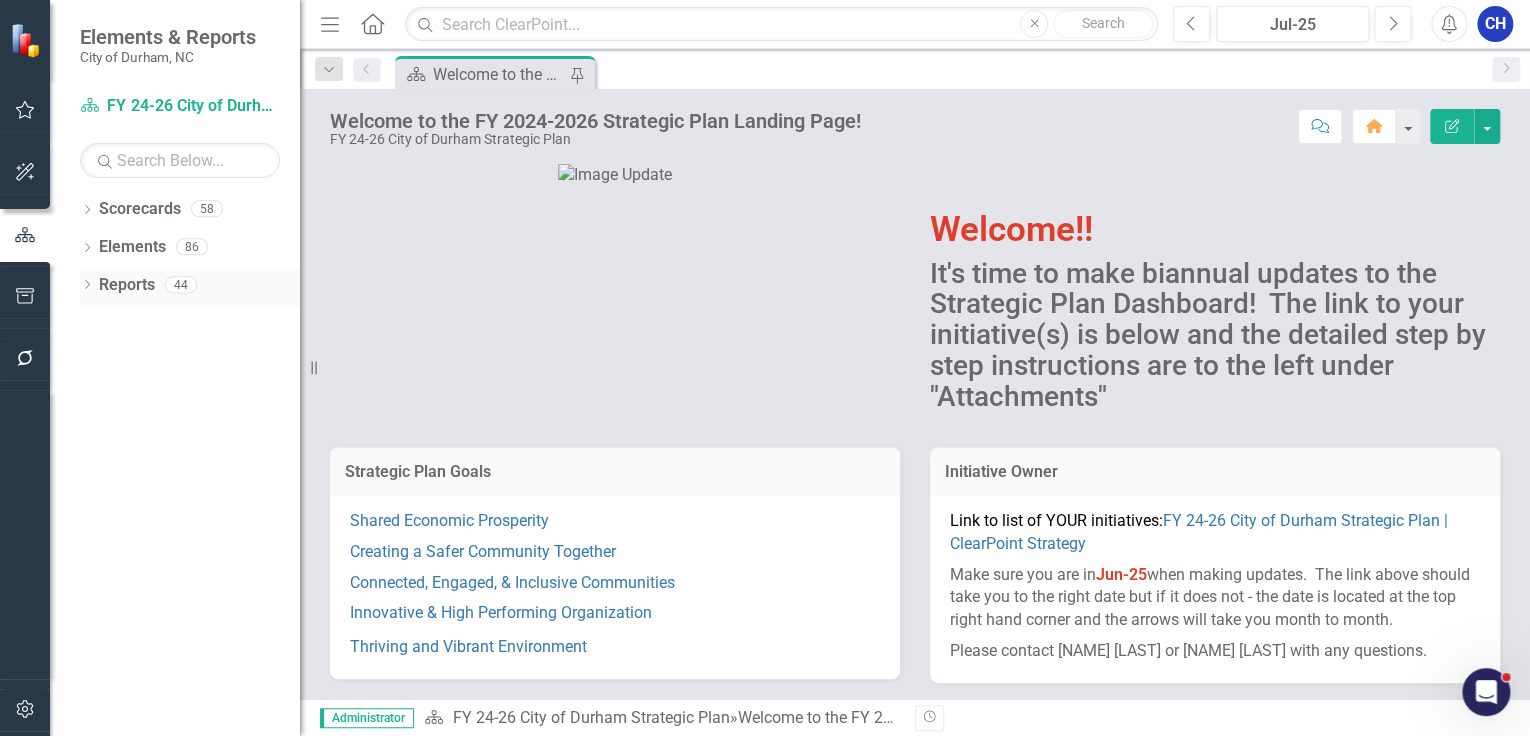click on "Dropdown Reports 44" at bounding box center (190, 288) 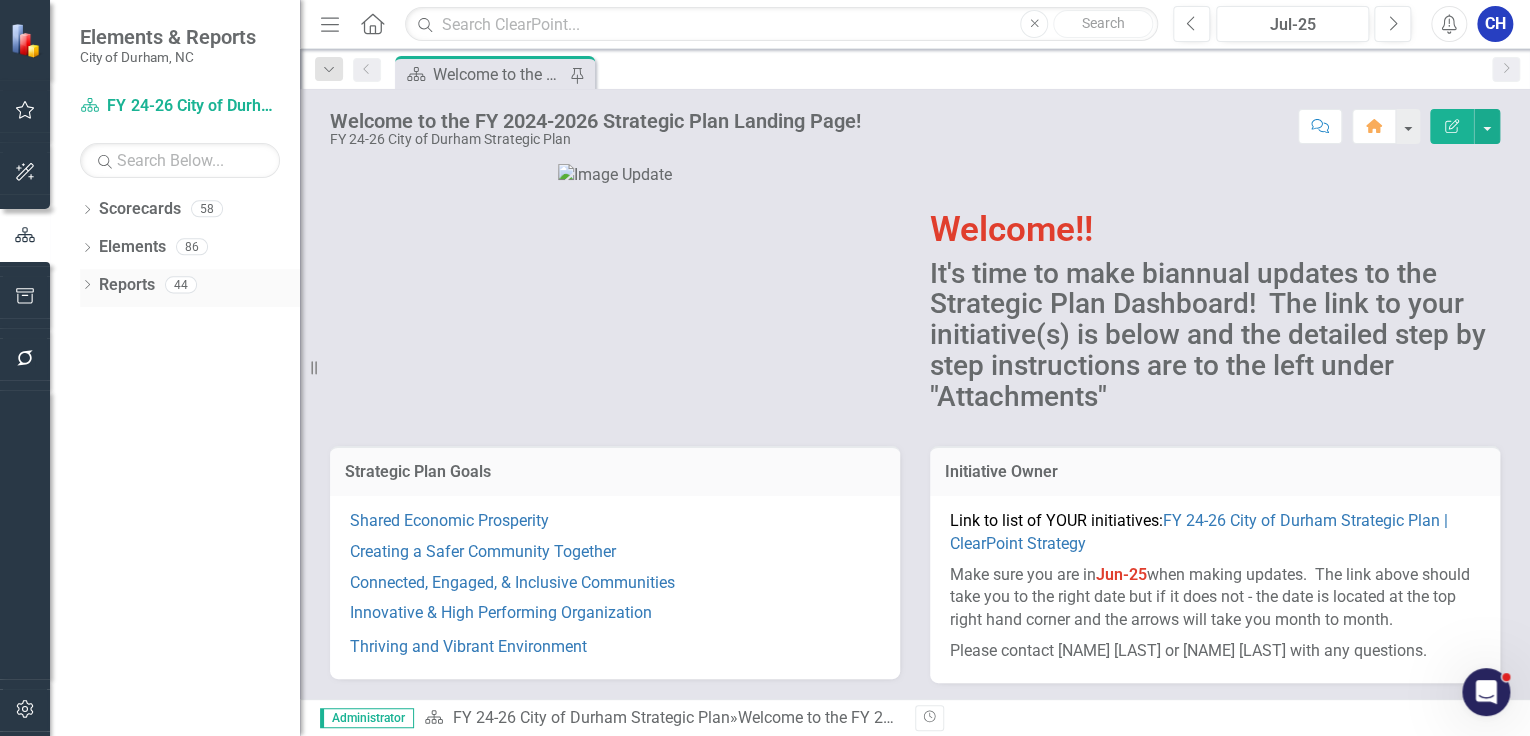click on "Dropdown Reports 44" at bounding box center [190, 288] 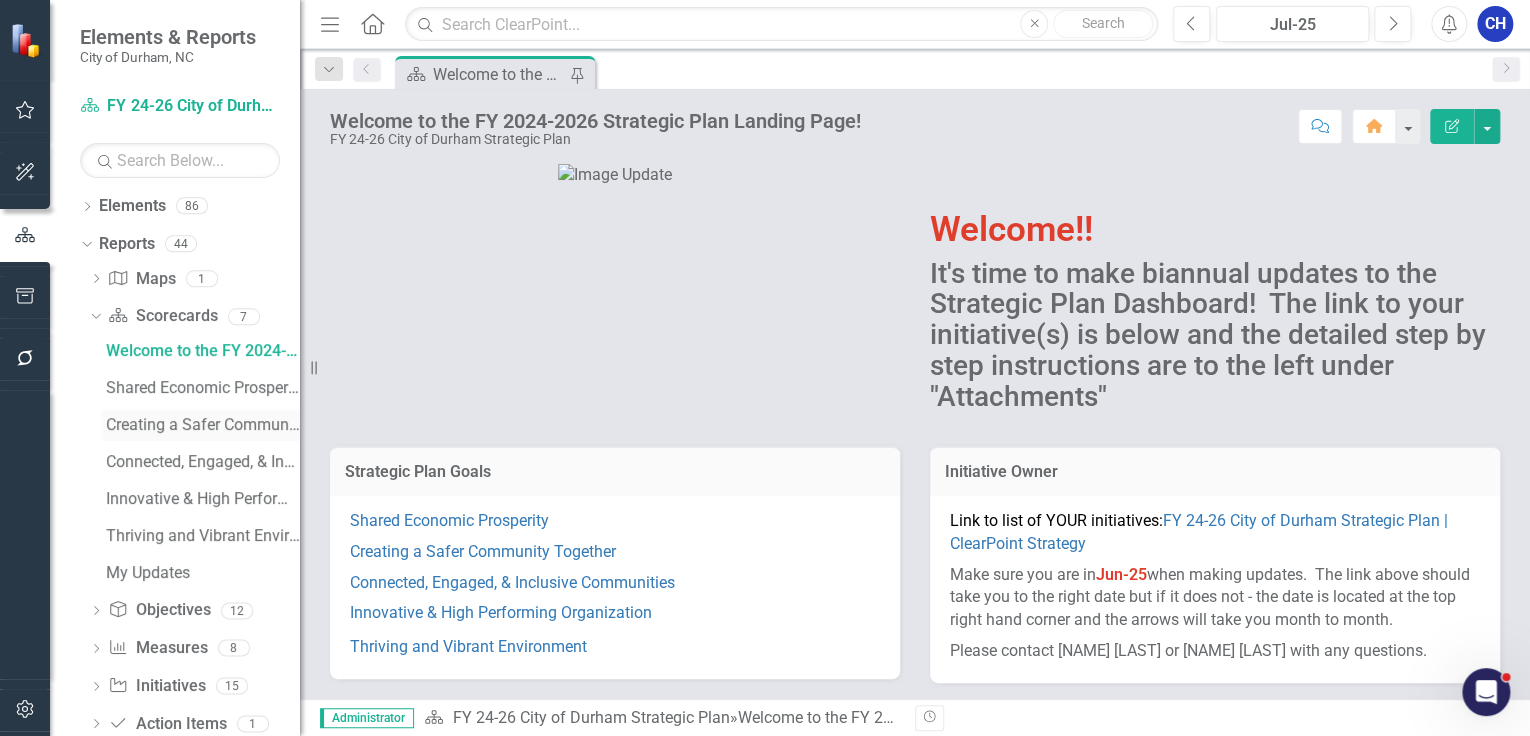 scroll, scrollTop: 80, scrollLeft: 0, axis: vertical 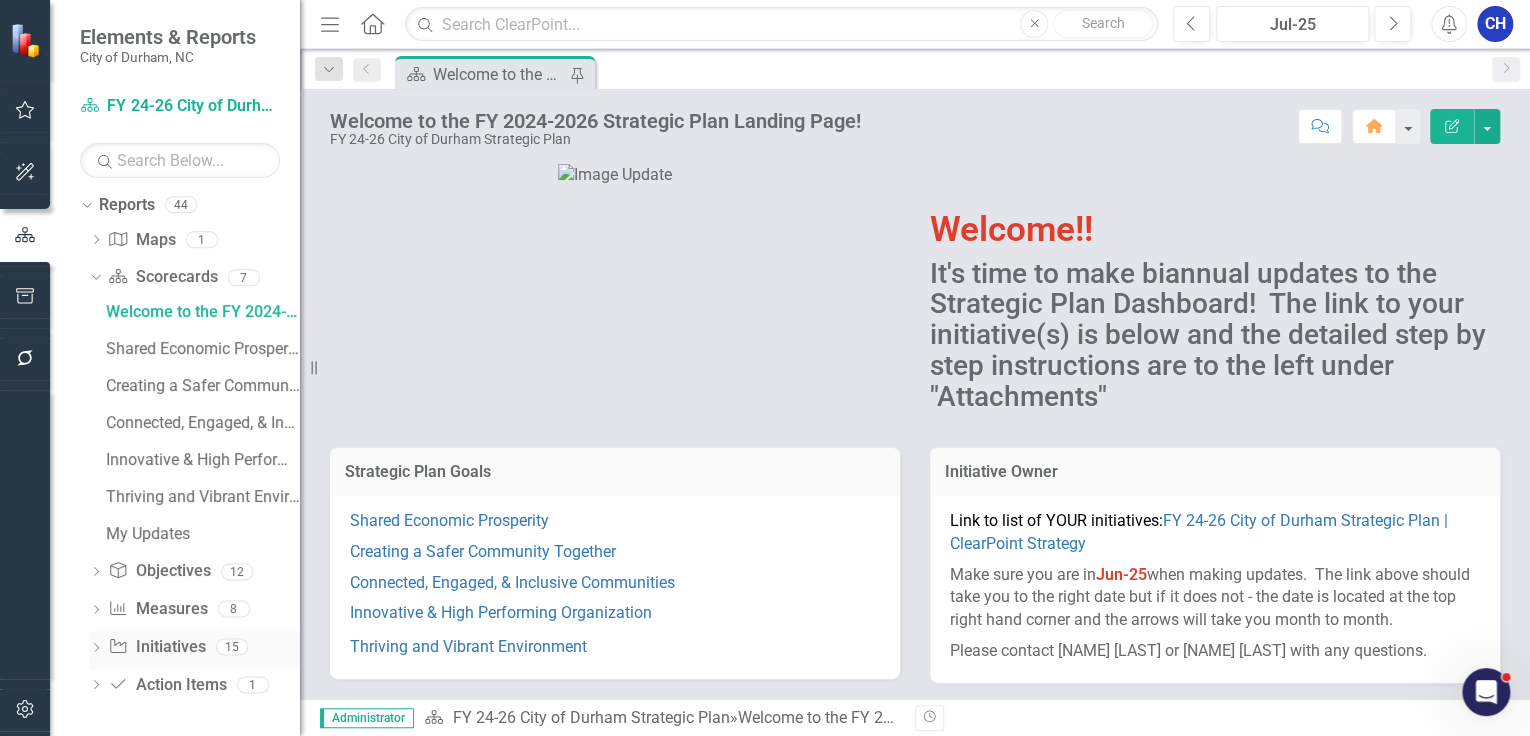 click on "Dropdown" 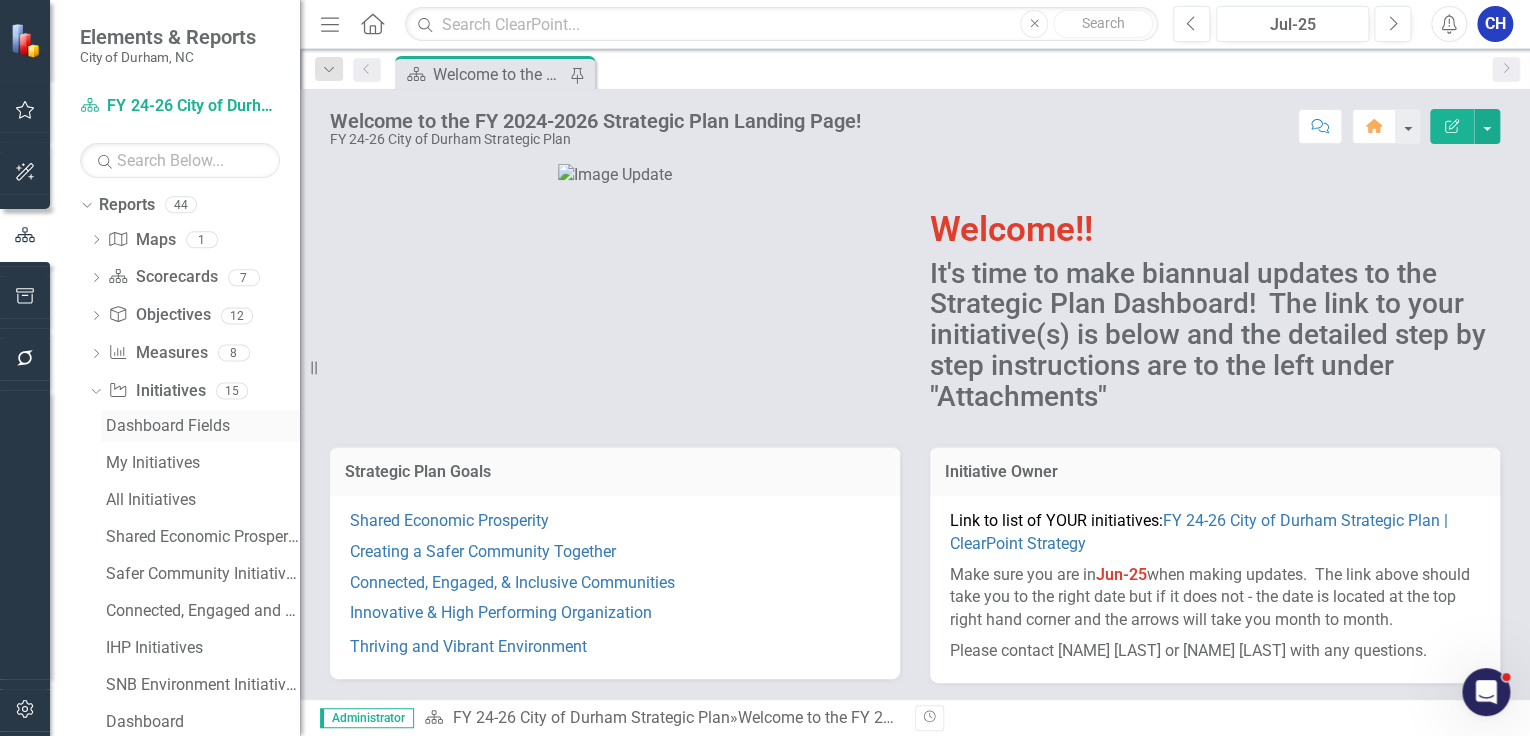 click on "Dashboard Fields" at bounding box center (203, 426) 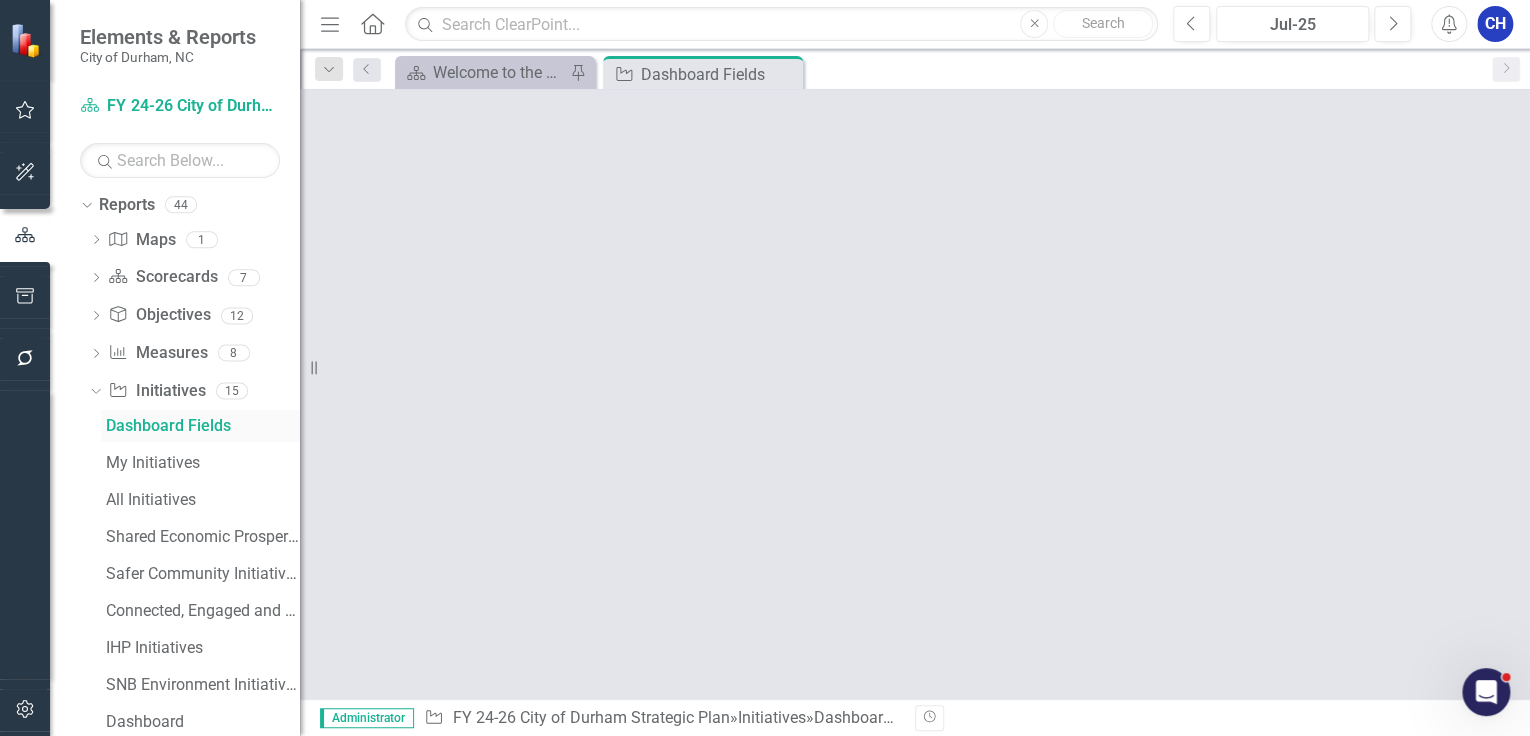 scroll, scrollTop: 0, scrollLeft: 0, axis: both 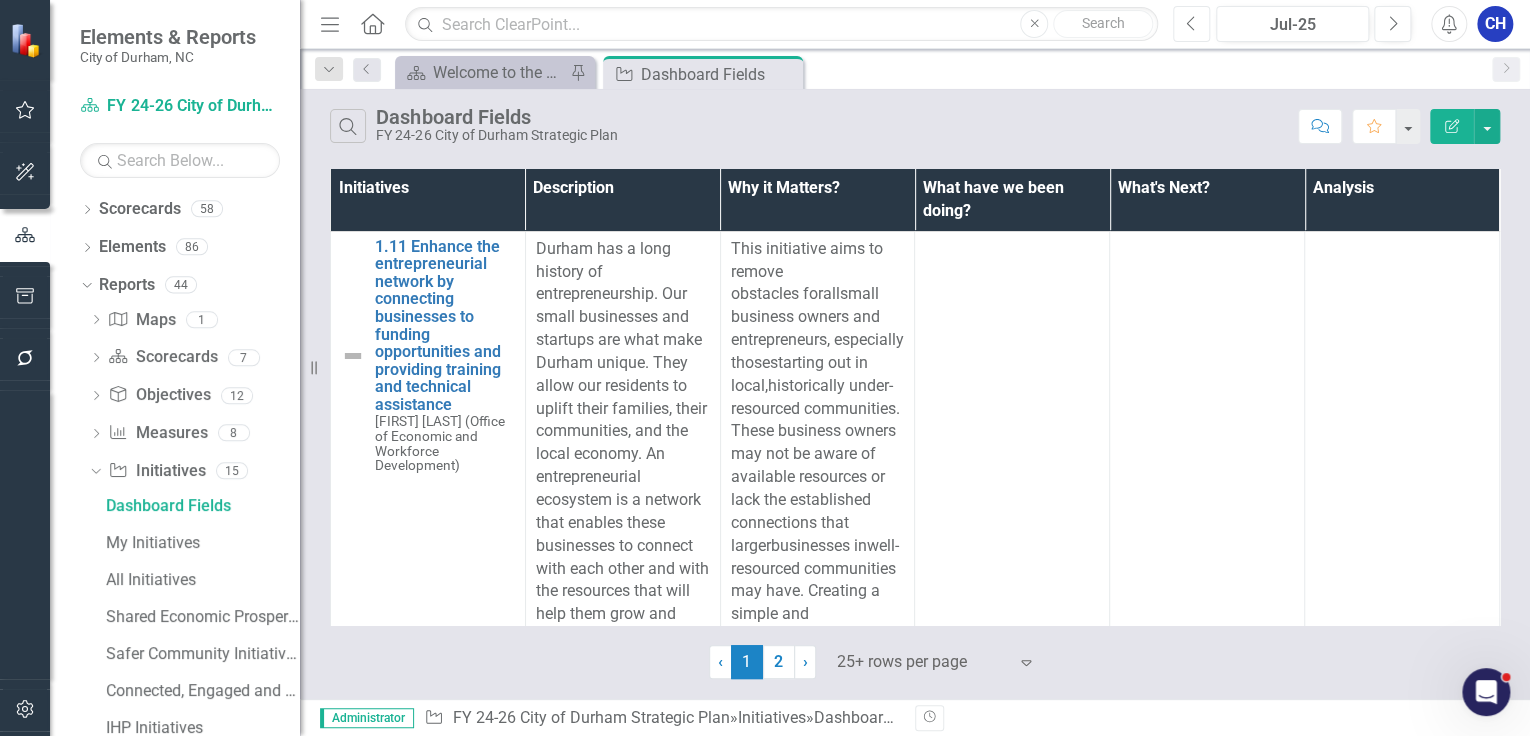 click on "Previous" at bounding box center (1191, 24) 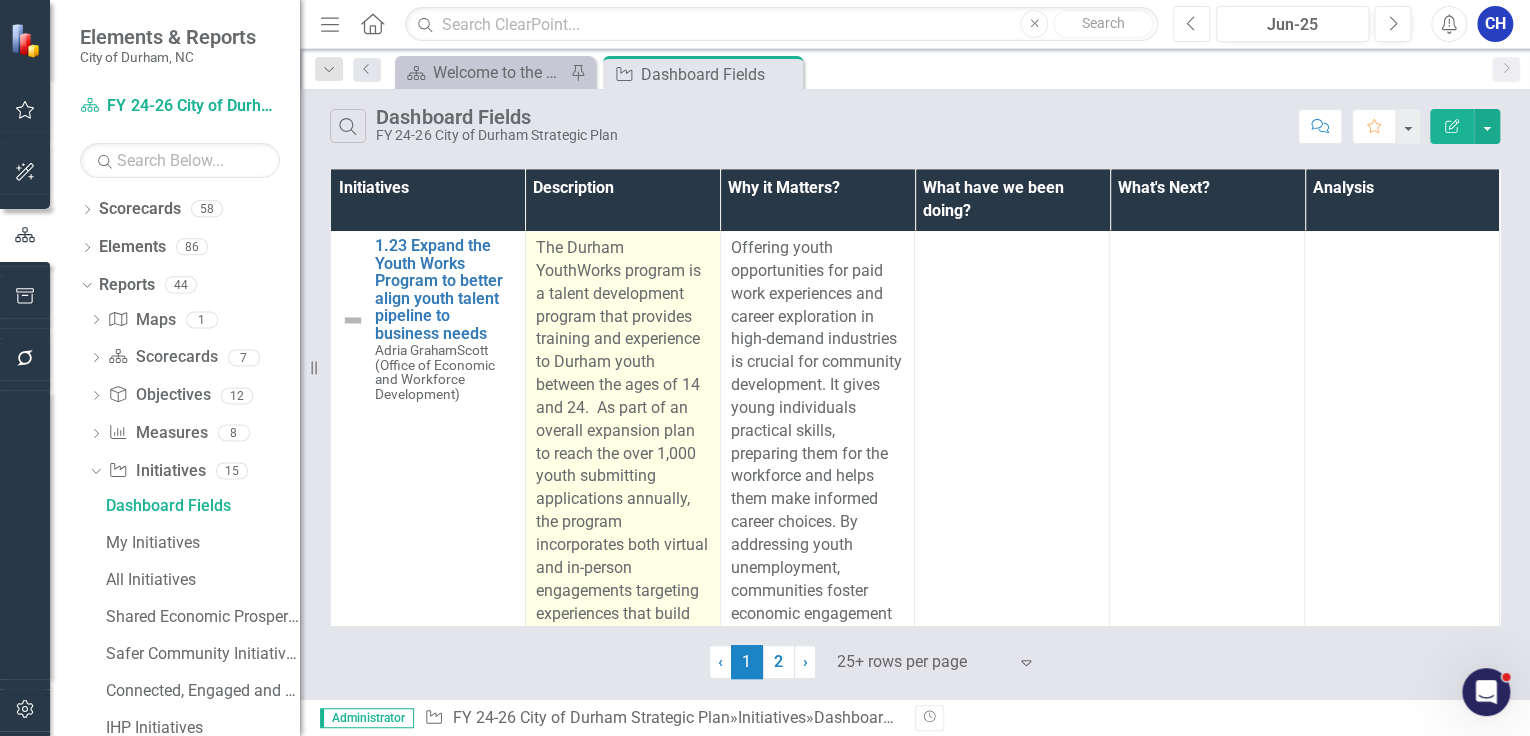 scroll, scrollTop: 5280, scrollLeft: 0, axis: vertical 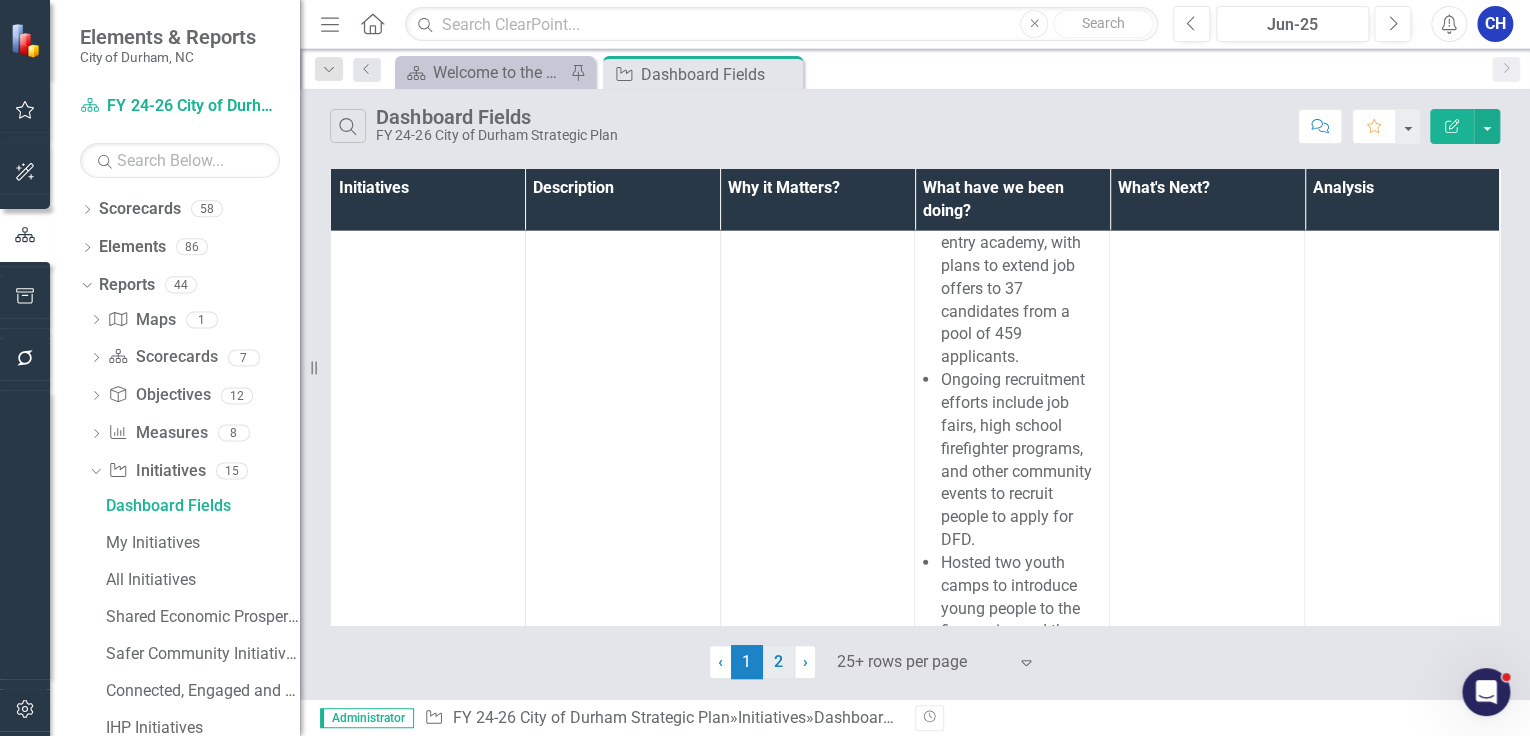 click on "2" at bounding box center [779, 662] 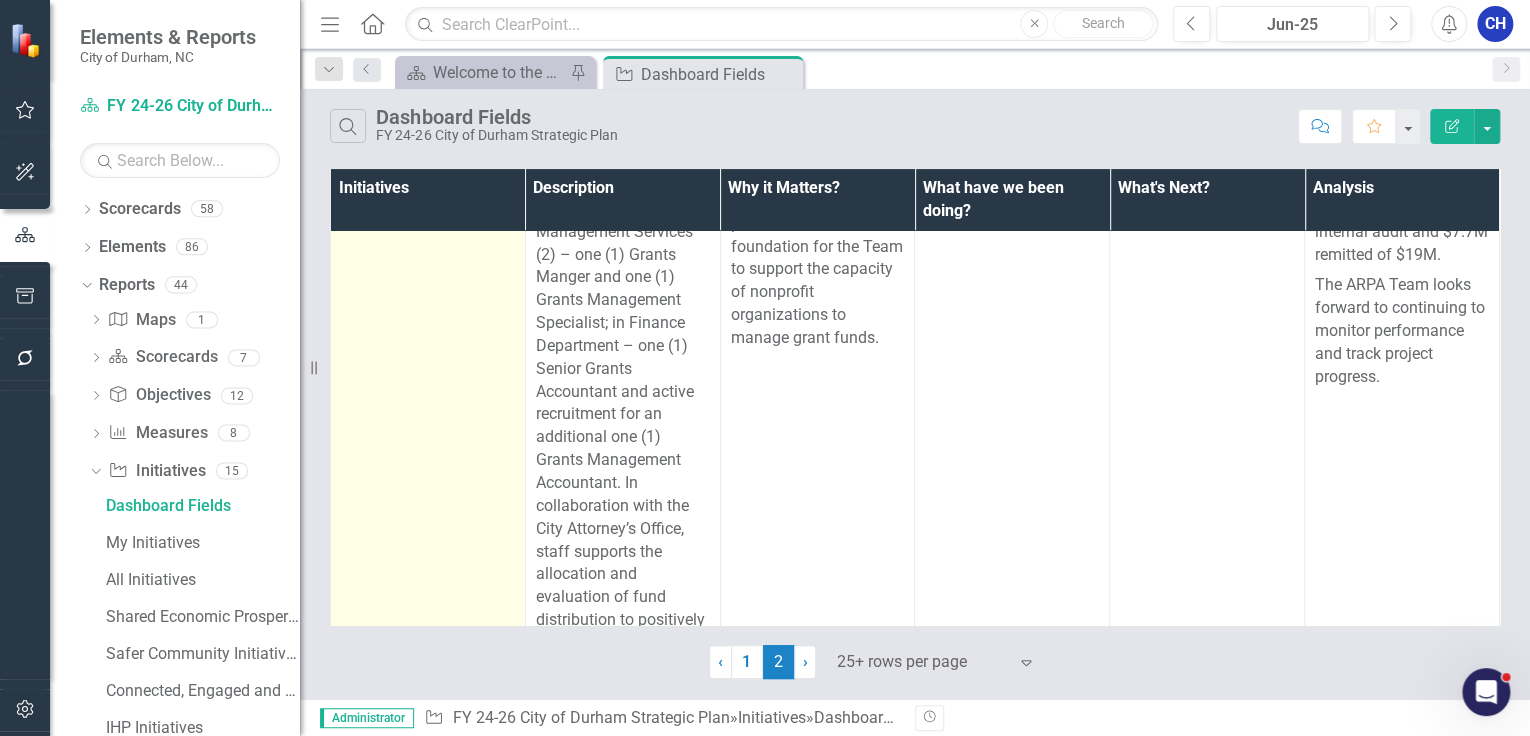 scroll, scrollTop: 7680, scrollLeft: 0, axis: vertical 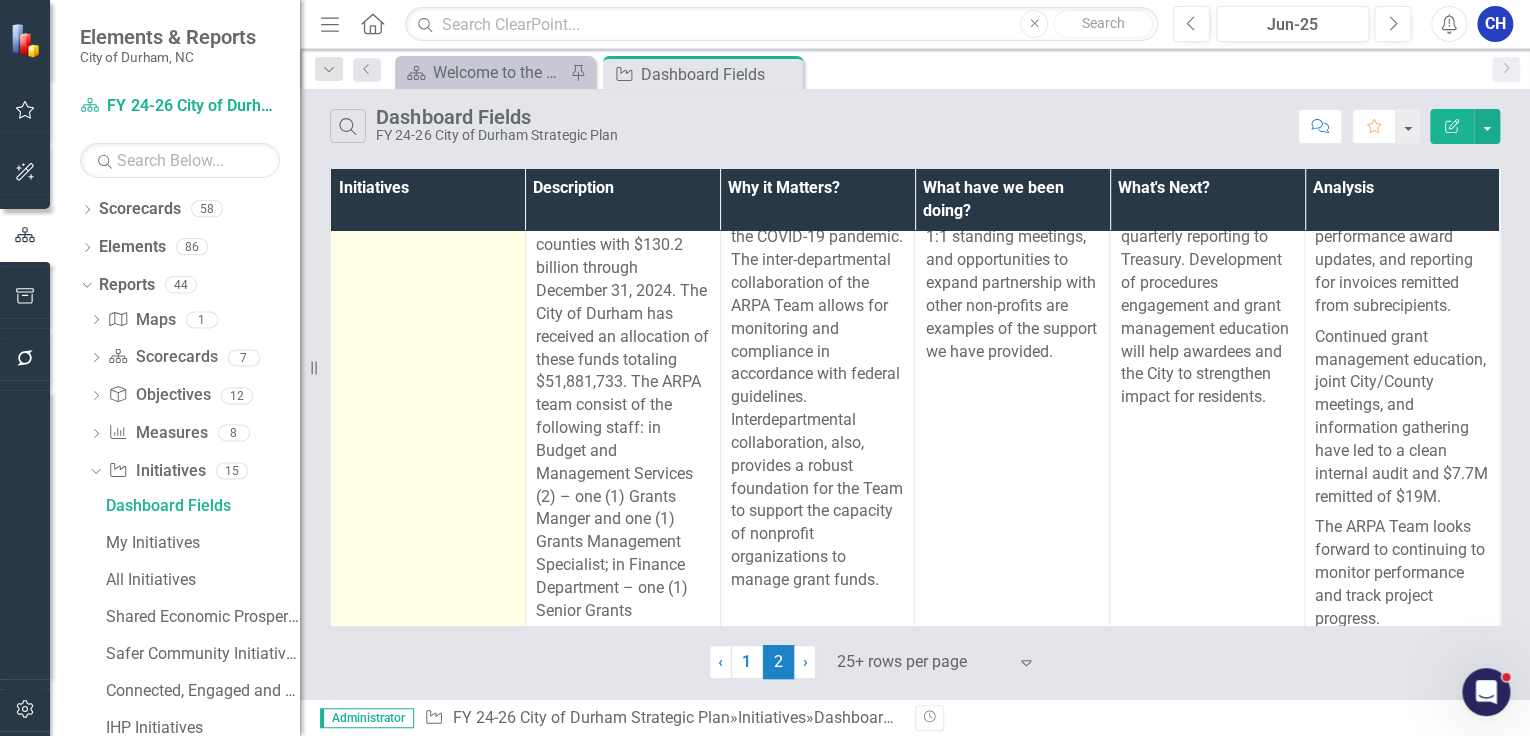 click on "4.31 Invest, monitor, and evaluate recovery and renewal resources" at bounding box center [445, 133] 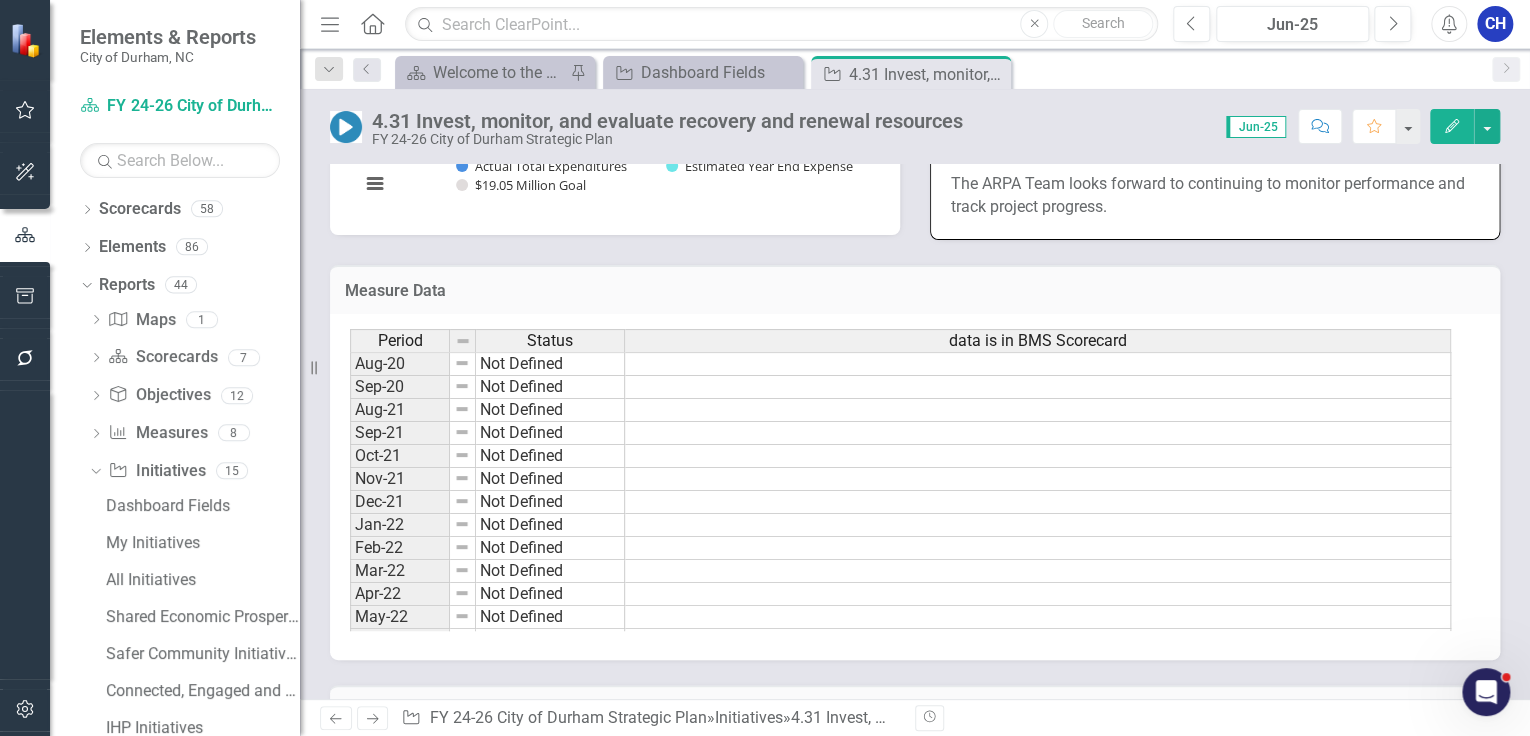 scroll, scrollTop: 1440, scrollLeft: 0, axis: vertical 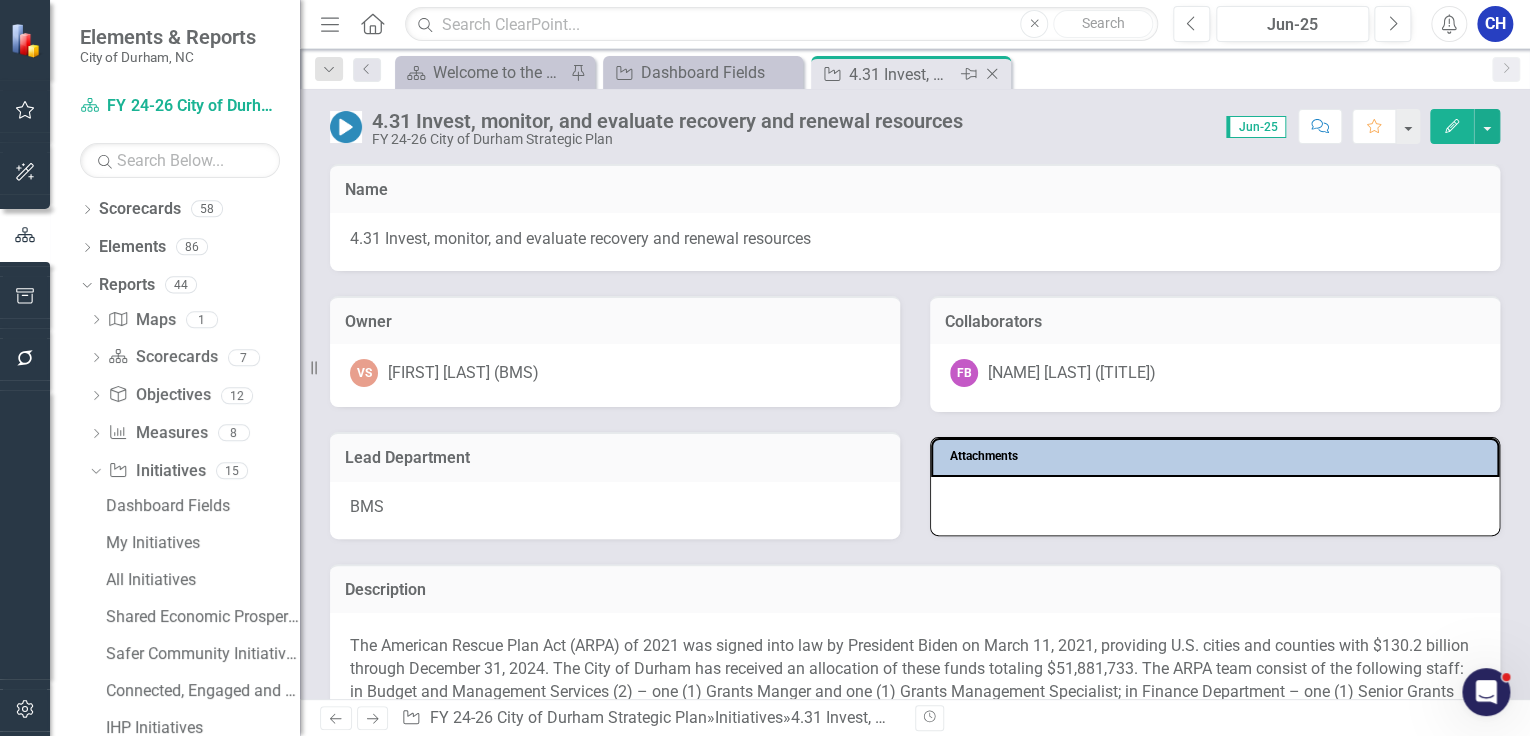 click on "Close" 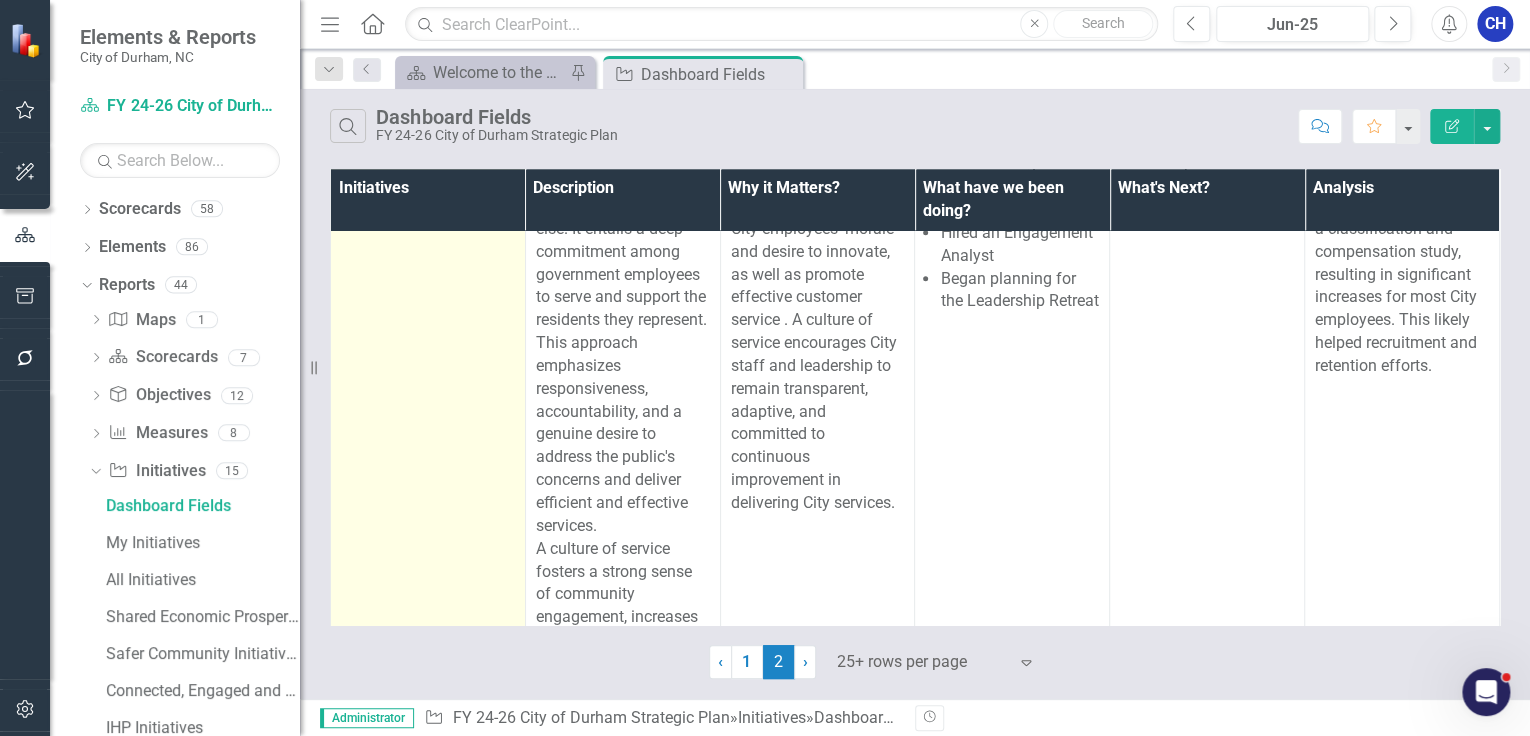 scroll, scrollTop: 8560, scrollLeft: 0, axis: vertical 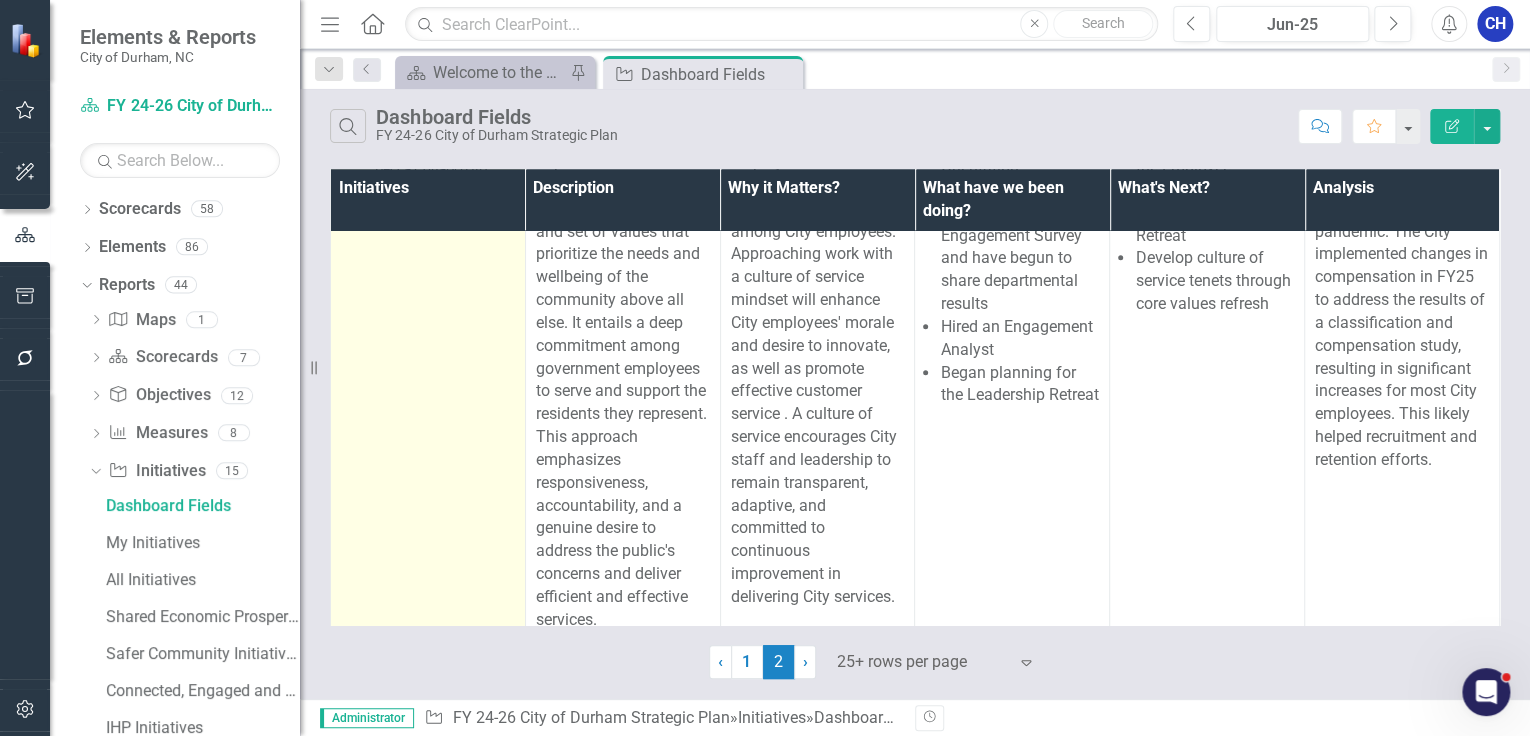click on "4.32 Promote a culture of service among employees" at bounding box center (445, 132) 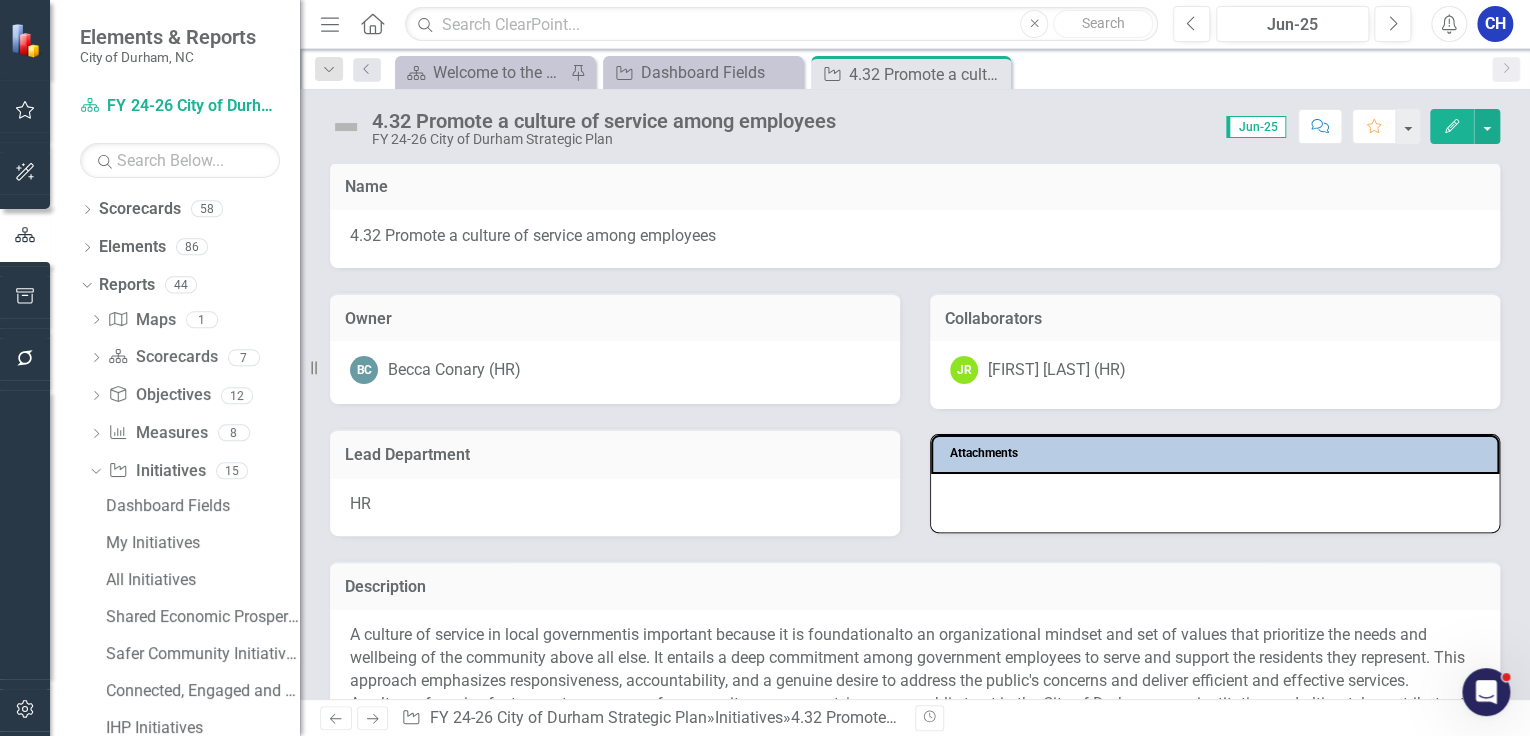scroll, scrollTop: 0, scrollLeft: 0, axis: both 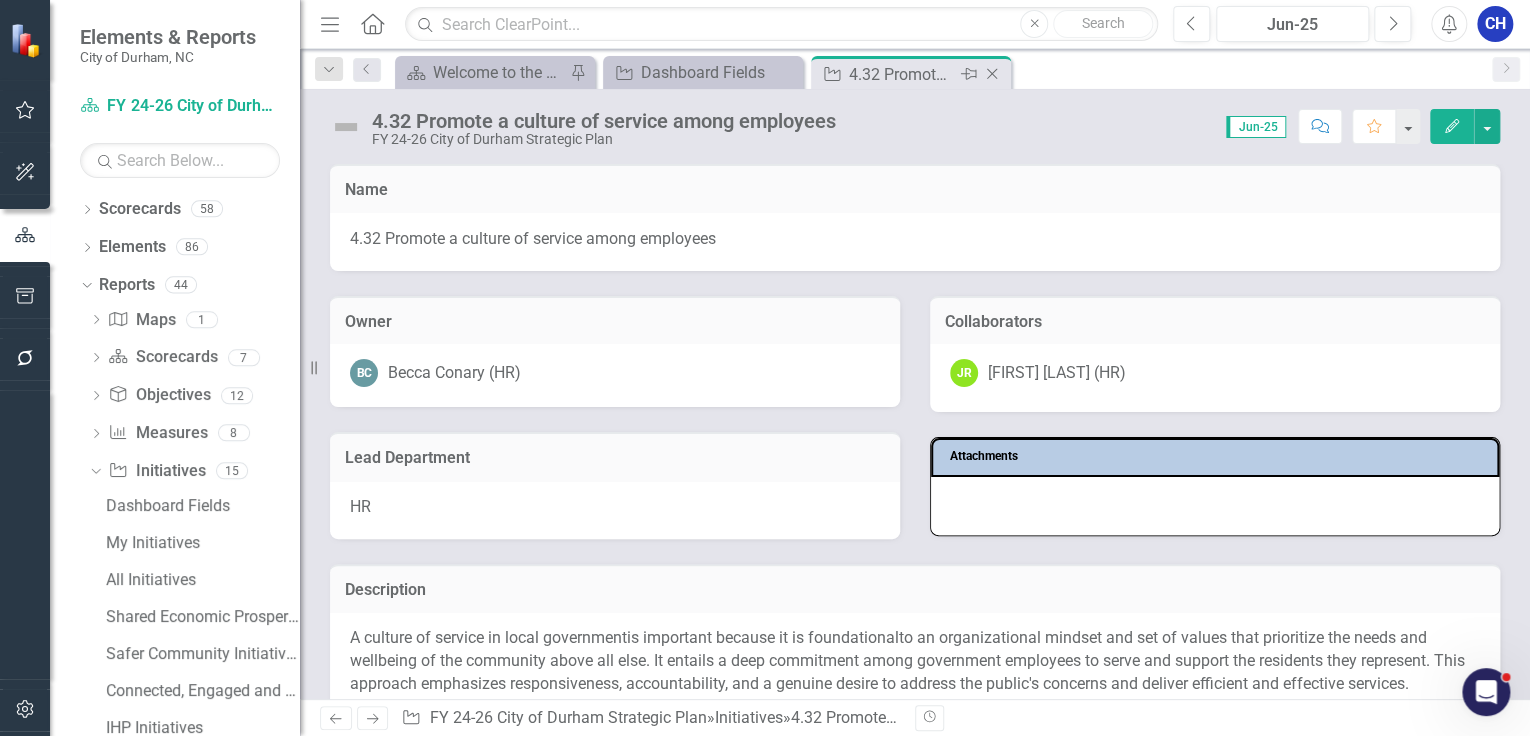 click on "Close" 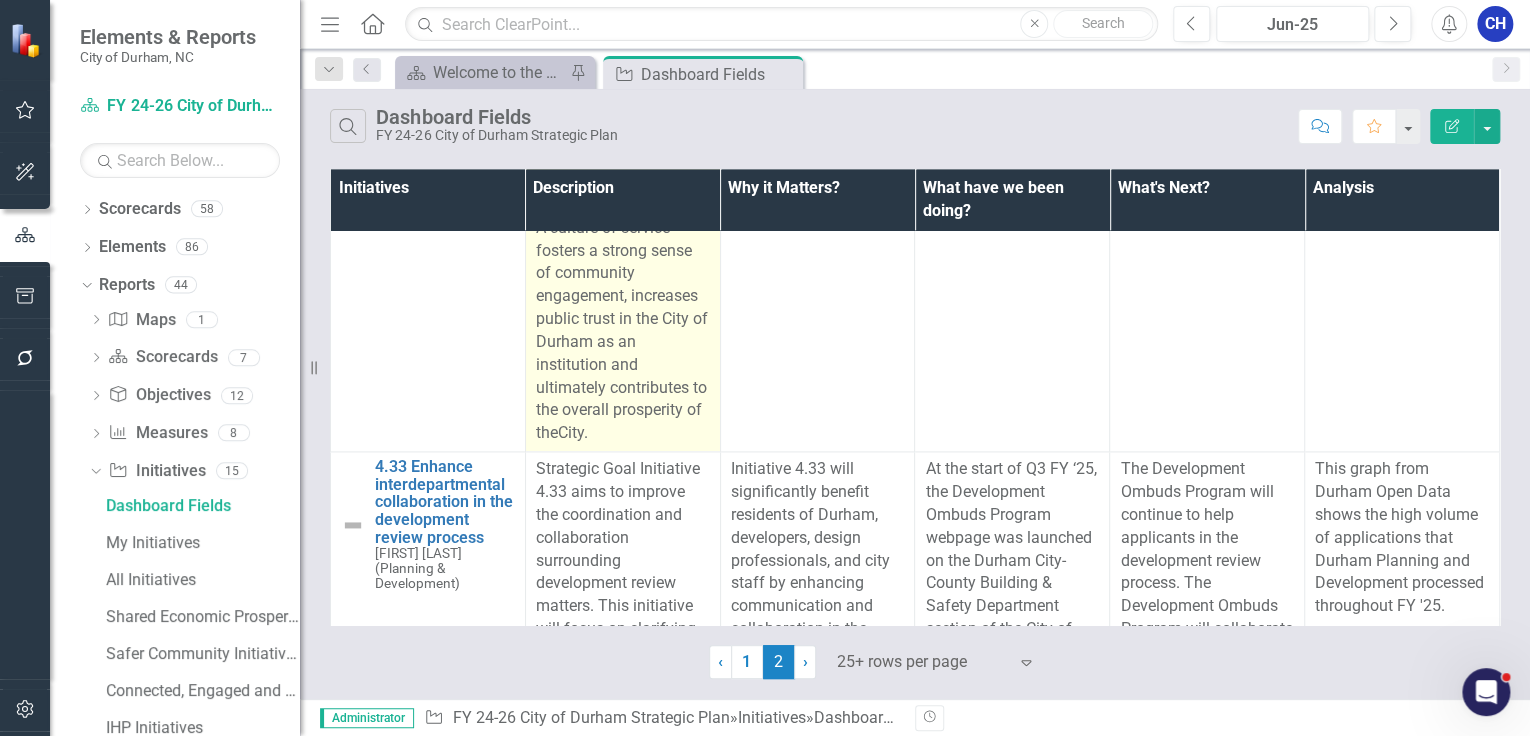 scroll, scrollTop: 9360, scrollLeft: 0, axis: vertical 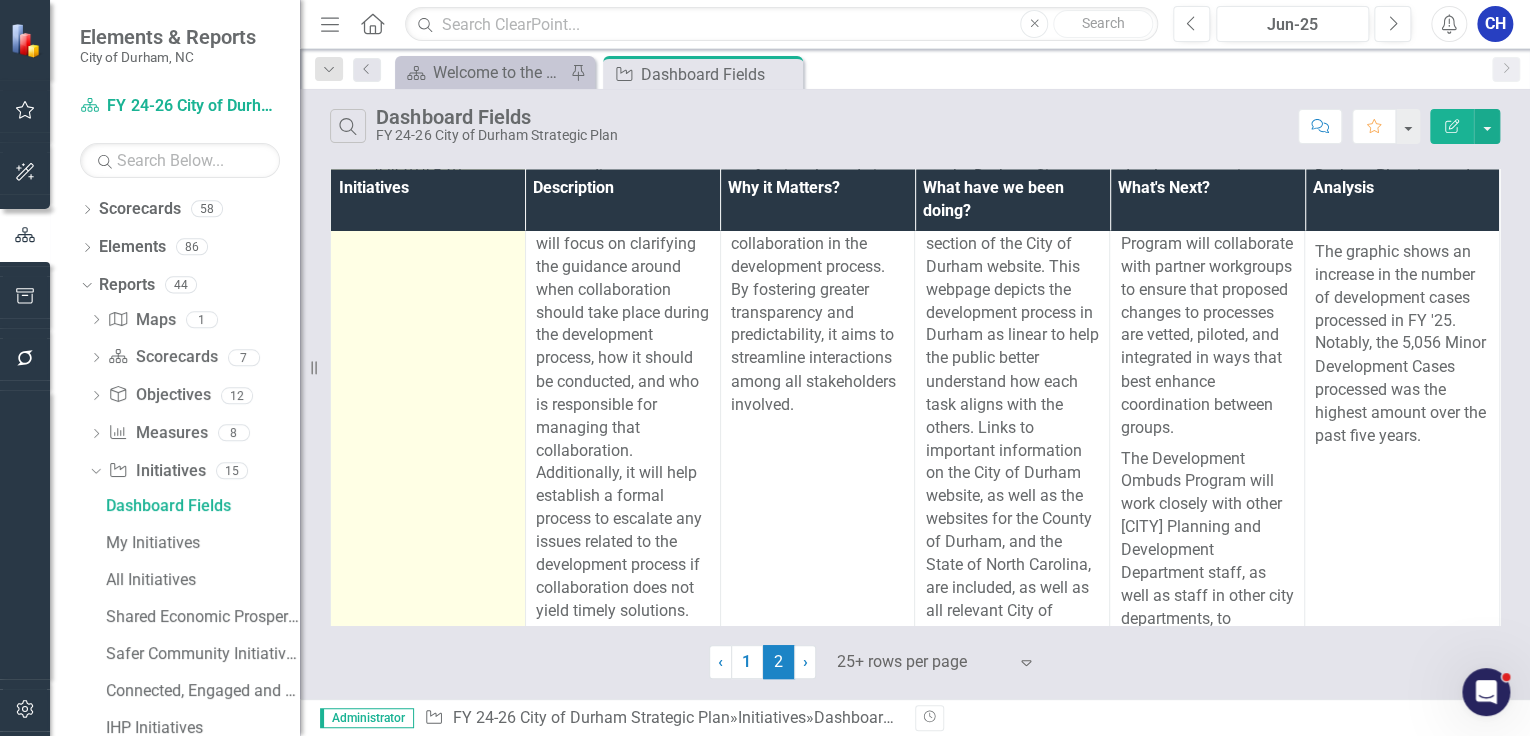click on "4.33 Enhance interdepartmental collaboration in the development review process" at bounding box center [445, 117] 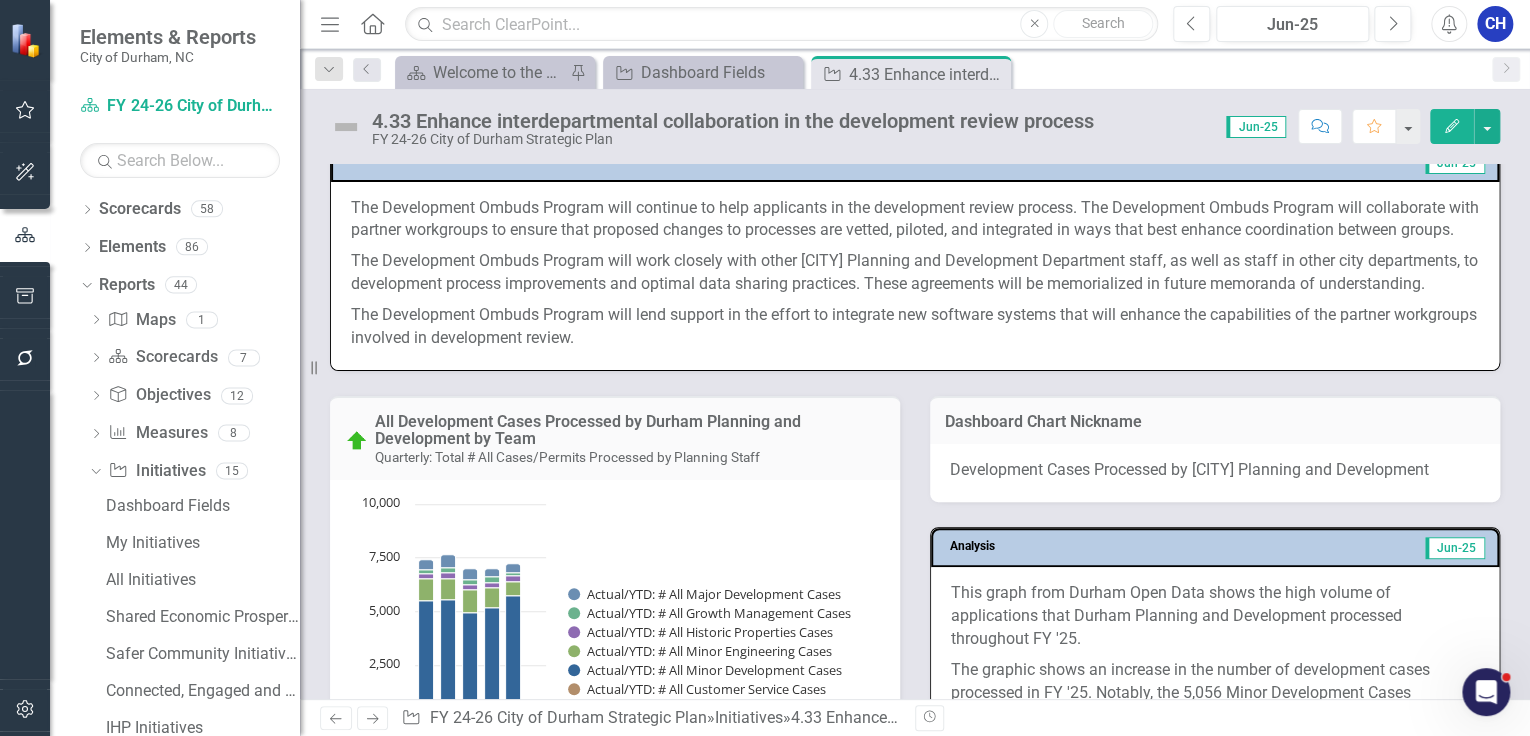 scroll, scrollTop: 1360, scrollLeft: 0, axis: vertical 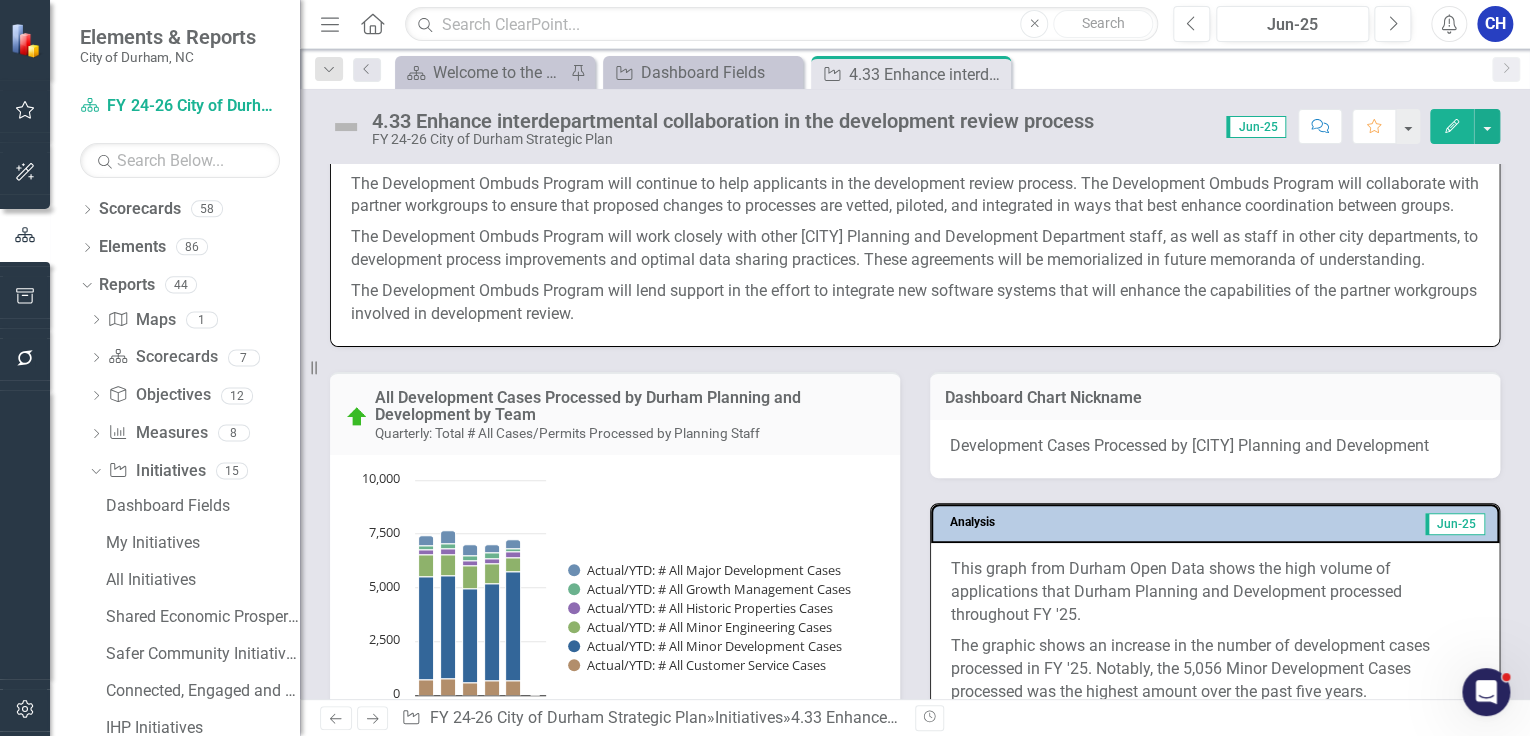 click on "The Development Ombuds Program will work closely with other [CITY] Planning and Development Department staff, as well as staff in other city departments, to development process improvements and optimal data sharing practices. These agreements will be memorialized in future memoranda of understanding." at bounding box center (915, 249) 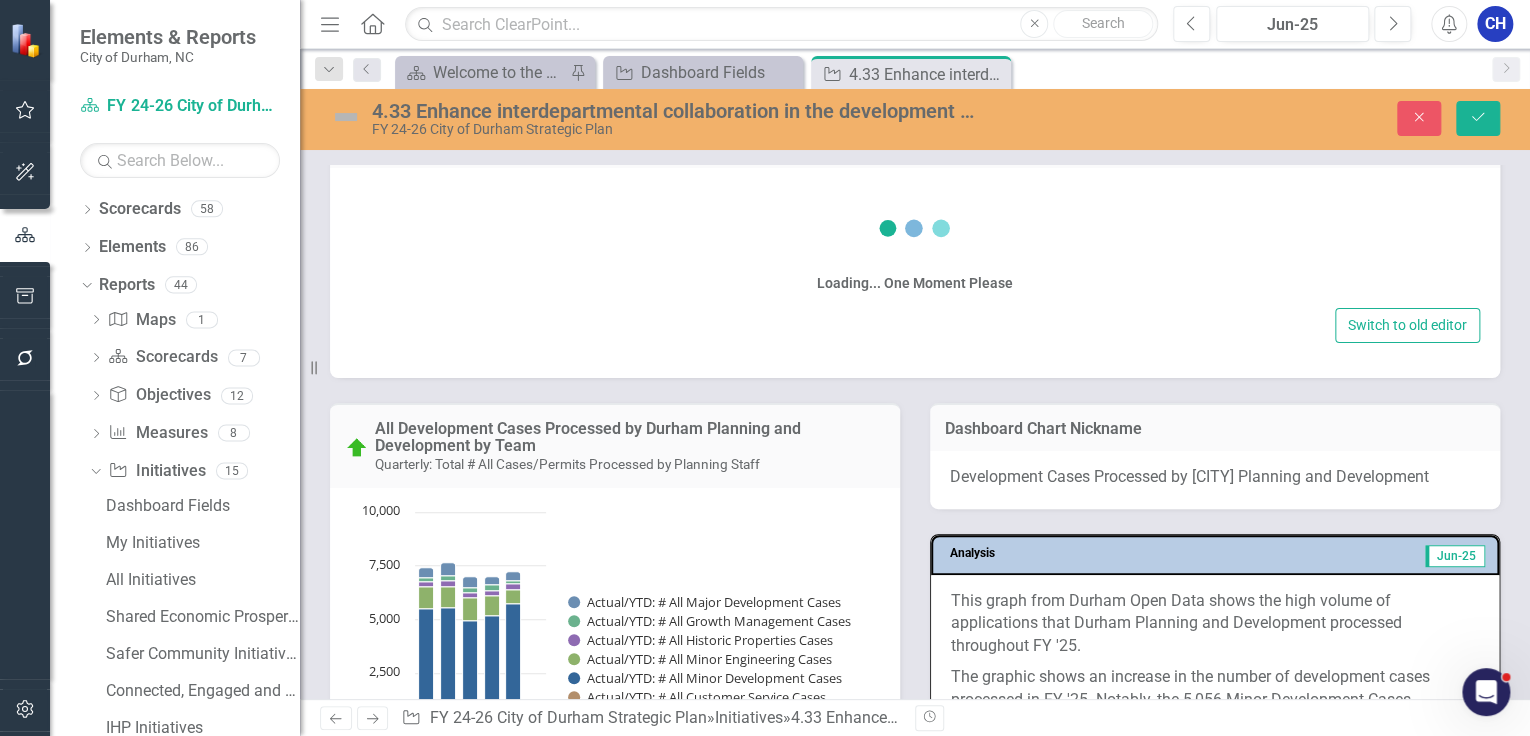 scroll, scrollTop: 1368, scrollLeft: 0, axis: vertical 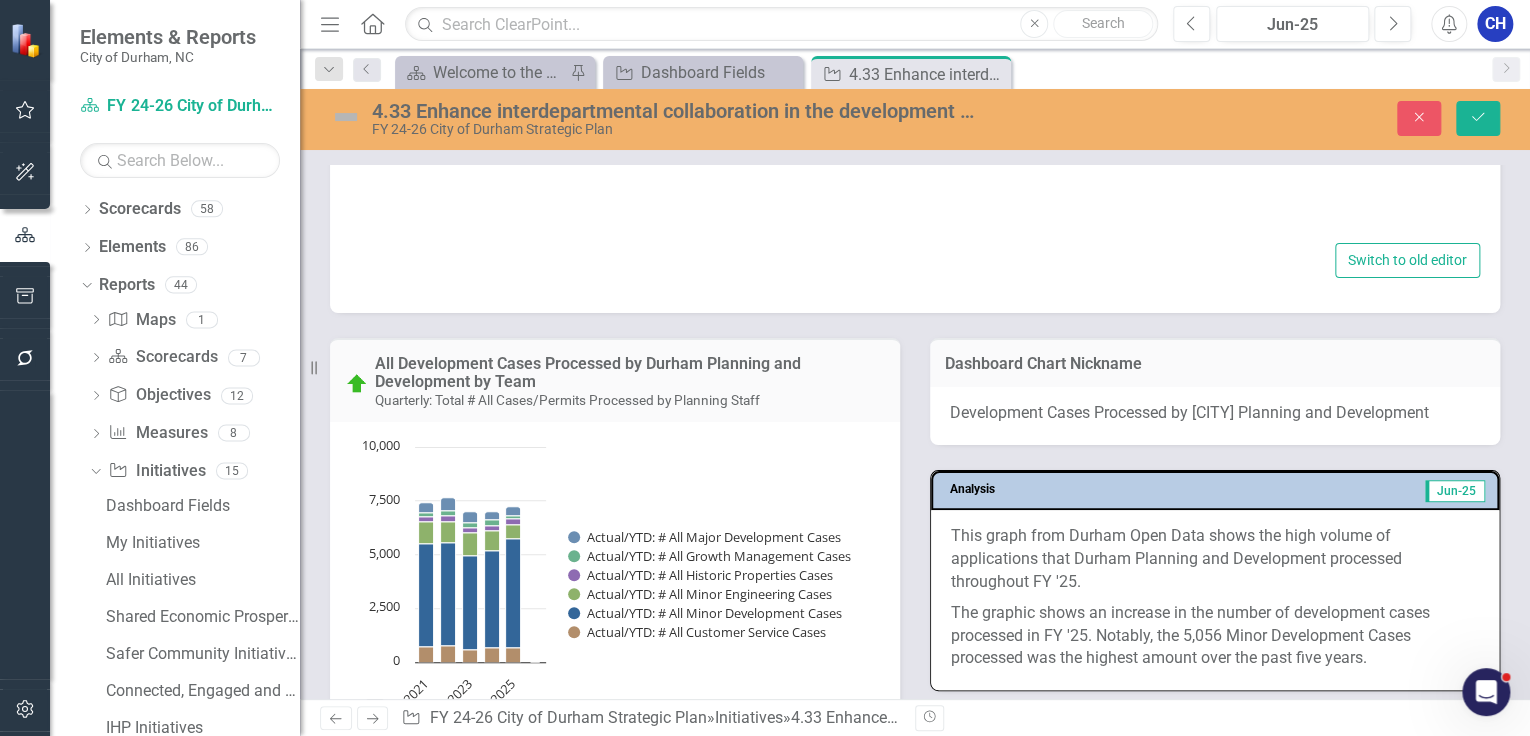 type on "The Development Ombuds Program will continue to help applicants in the development review process. The Development Ombuds Program will collaborate with partner workgroups to ensure that proposed changes to processes are vetted, piloted, and integrated in ways that best enhance coordination between groups. The Development Ombuds Program will work closely with other [CITY] Planning and Development Department staff, as well as staff in other city departments, to development process improvements and optimal data sharing practices. These agreements will be memorialized in future memoranda of understanding. The Development Ombuds Program will lend support in the effort to integrate new software systems that will enhance the capabilities of the partner workgroups involved in development review." 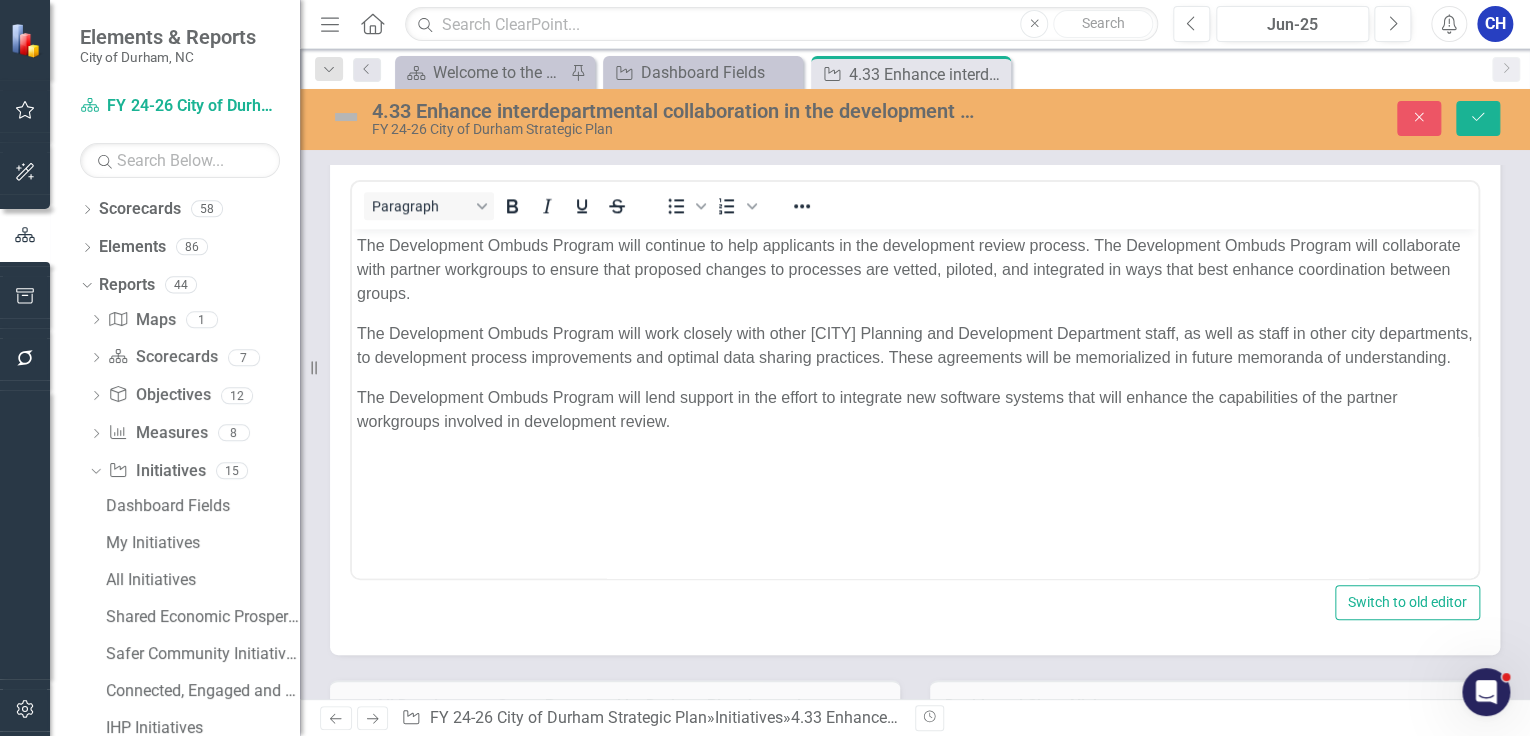 scroll, scrollTop: 0, scrollLeft: 0, axis: both 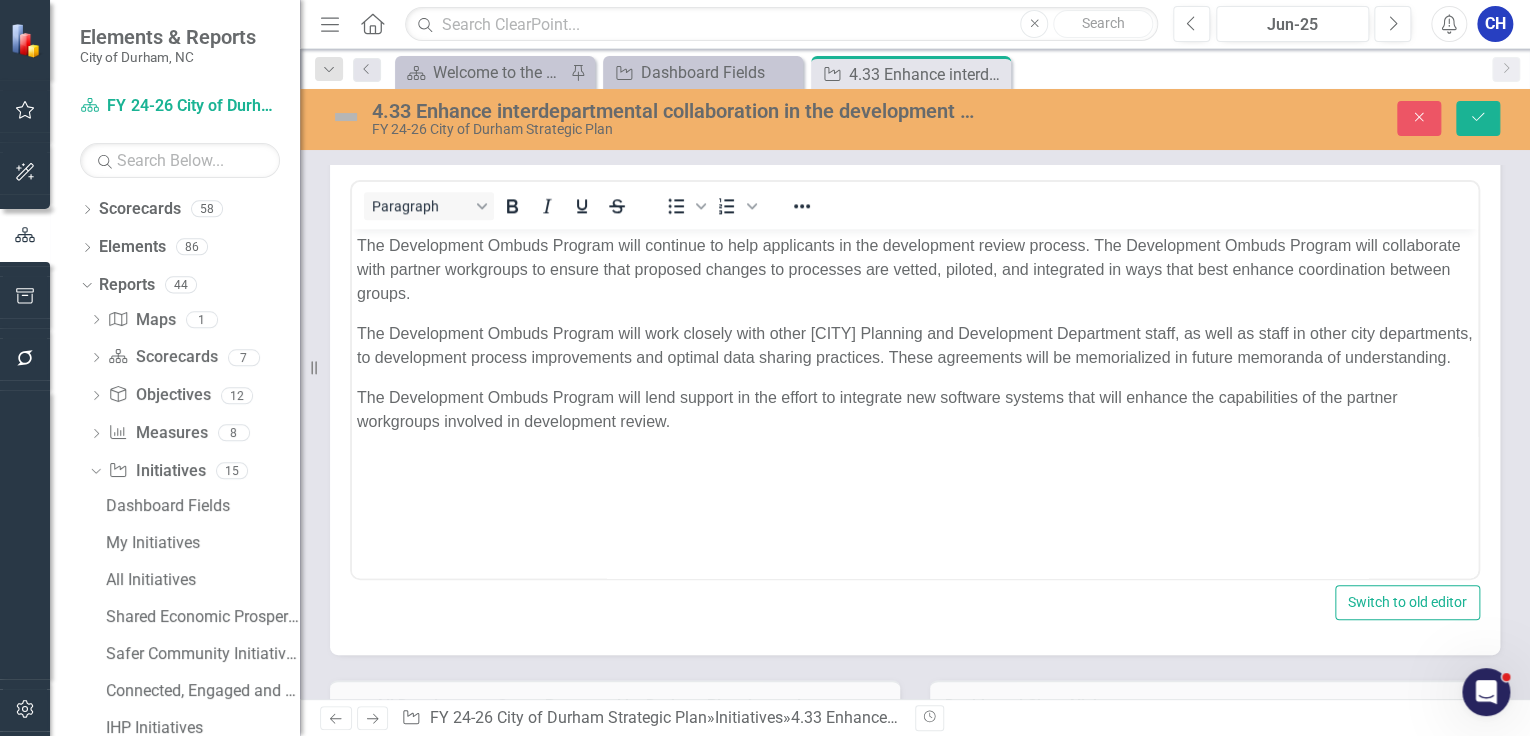 click on "The Development Ombuds Program will work closely with other [CITY] Planning and Development Department staff, as well as staff in other city departments, to development process improvements and optimal data sharing practices. These agreements will be memorialized in future memoranda of understanding." at bounding box center (915, 345) 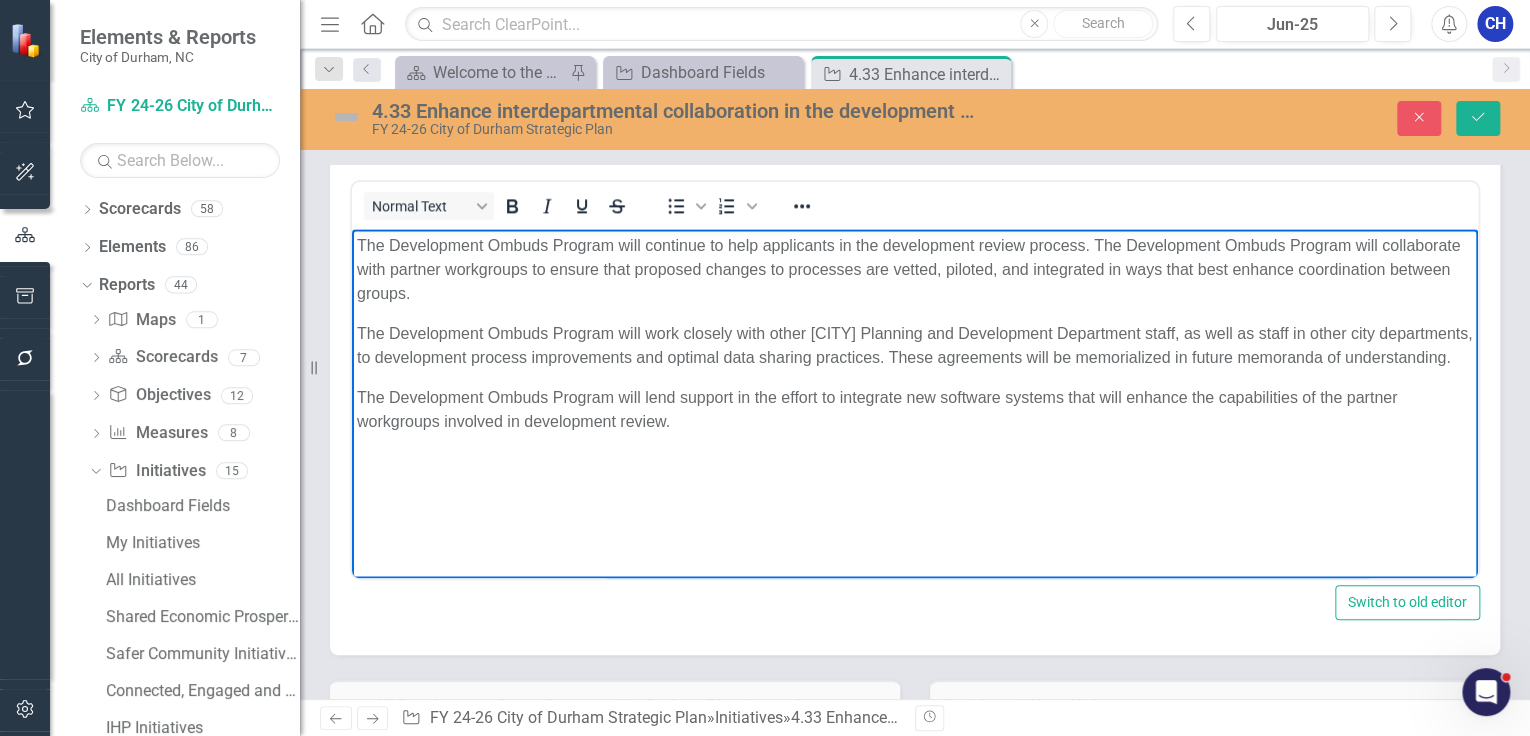 click on "The Development Ombuds Program will work closely with other [CITY] Planning and Development Department staff, as well as staff in other city departments, to development process improvements and optimal data sharing practices. These agreements will be memorialized in future memoranda of understanding." at bounding box center (915, 345) 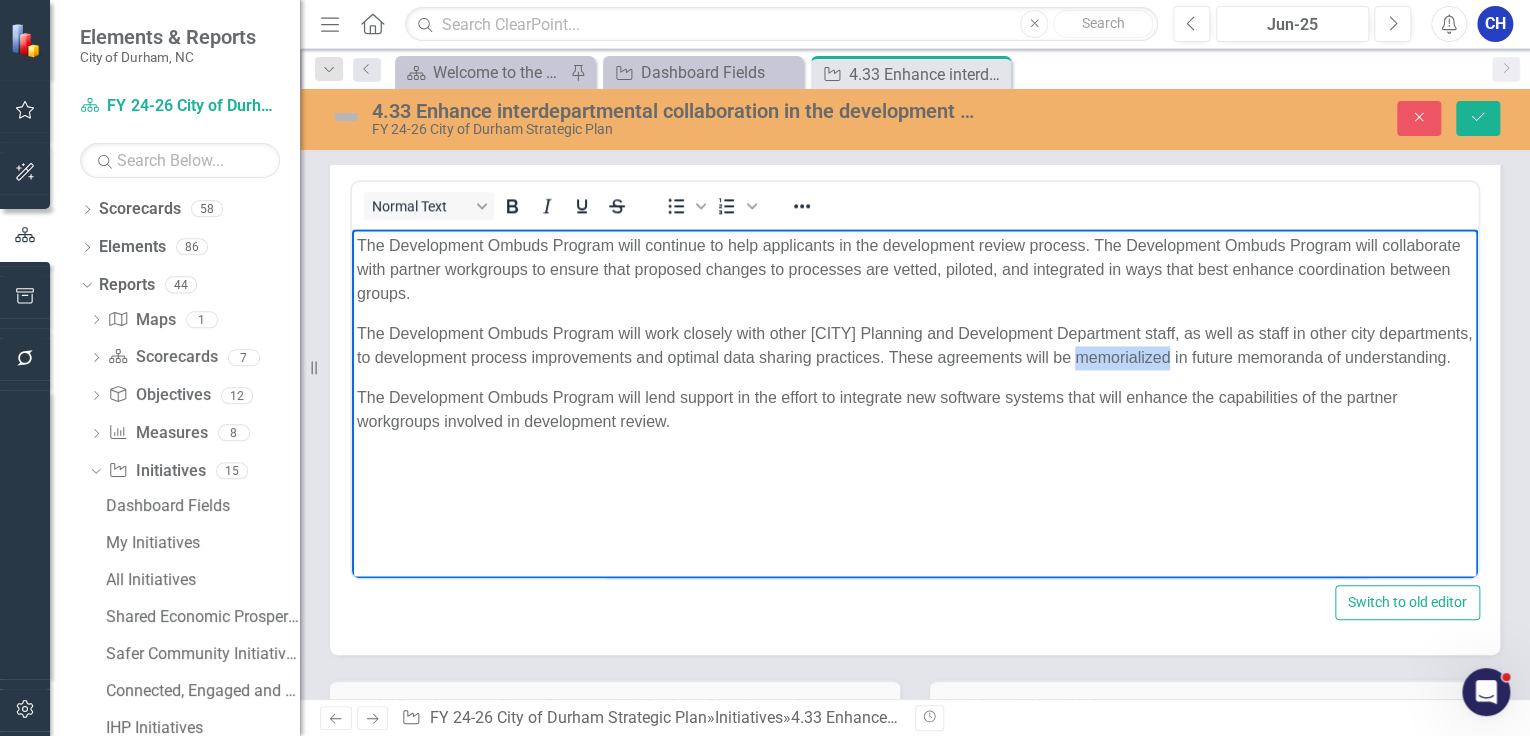 drag, startPoint x: 1267, startPoint y: 361, endPoint x: 1173, endPoint y: 362, distance: 94.00532 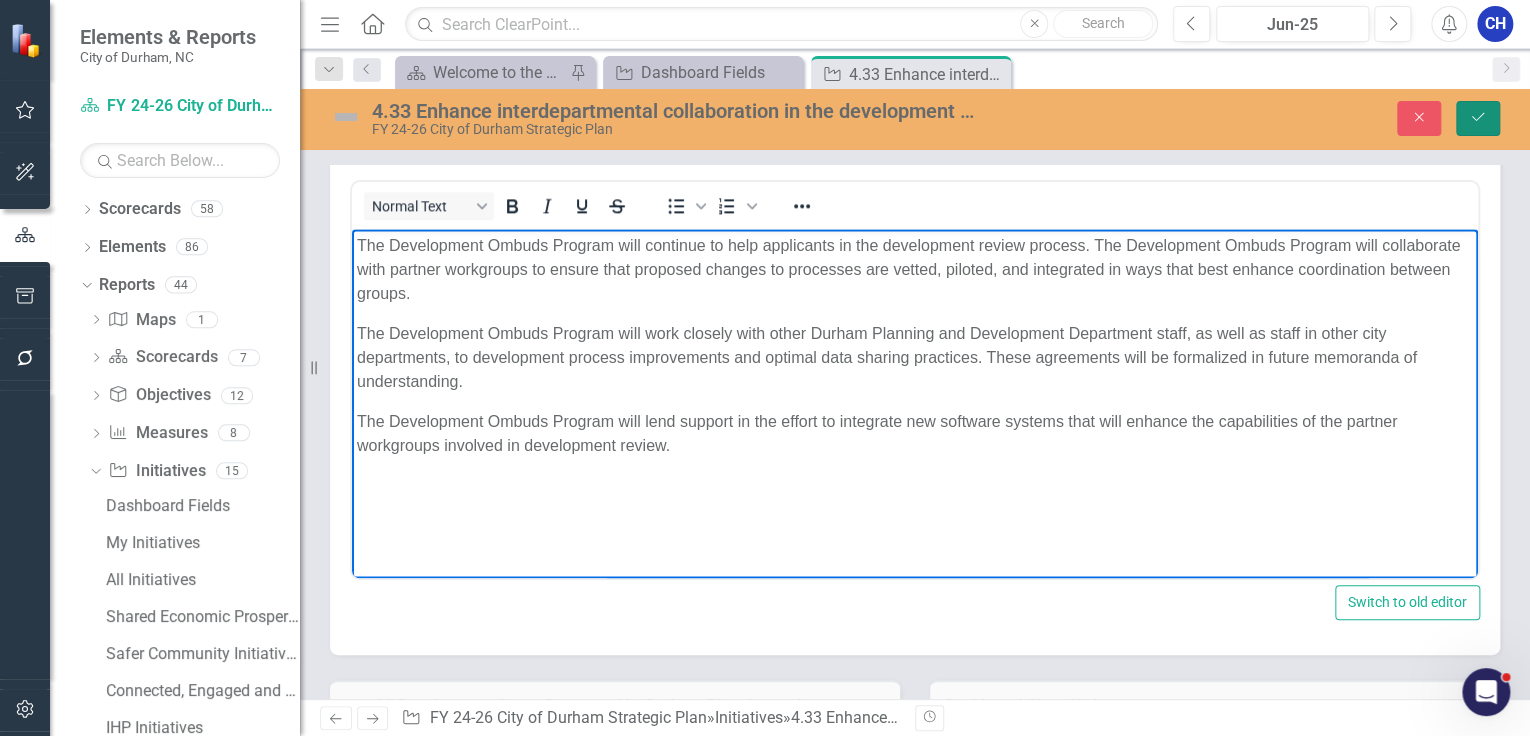 click on "Save" 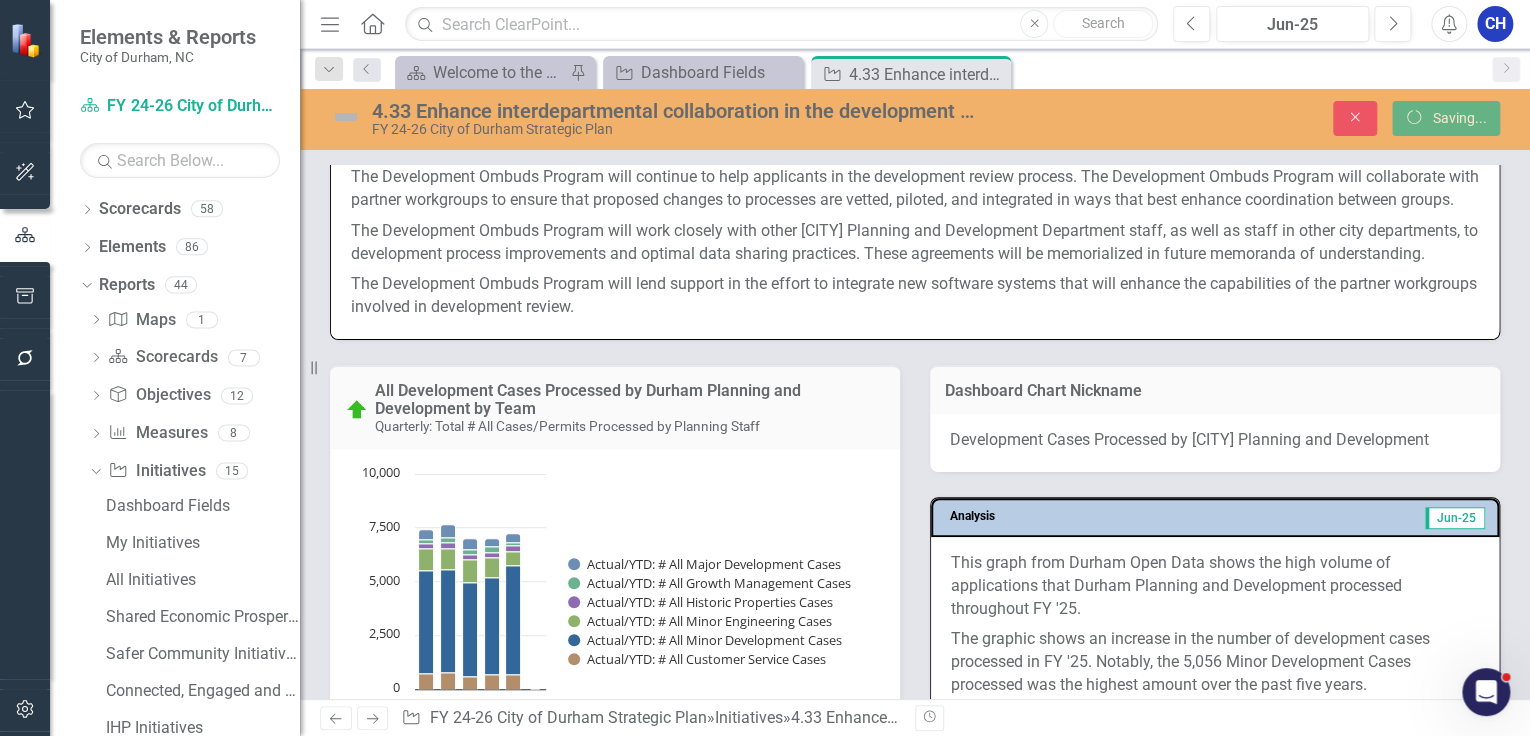 scroll, scrollTop: 1360, scrollLeft: 0, axis: vertical 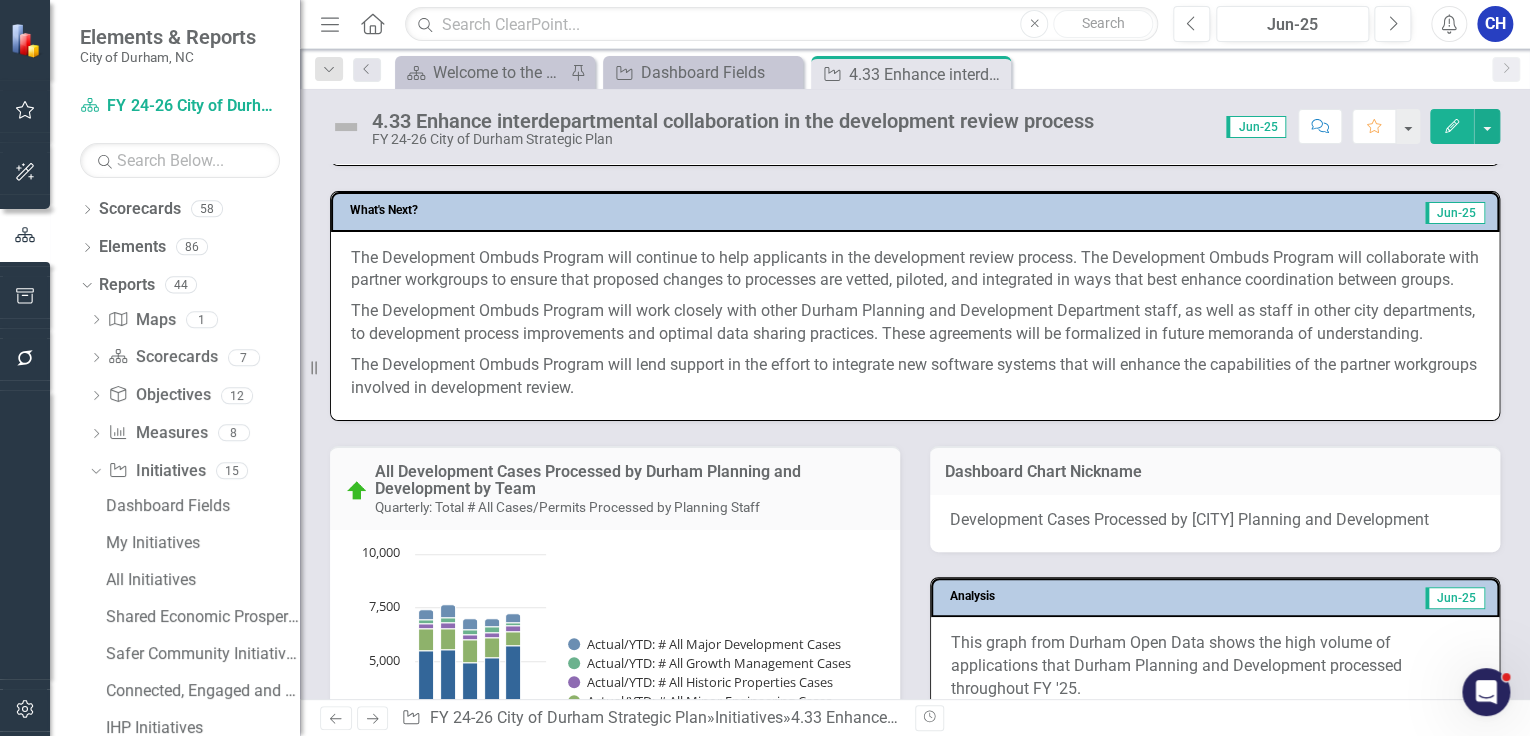 drag, startPoint x: 996, startPoint y: 76, endPoint x: 976, endPoint y: 76, distance: 20 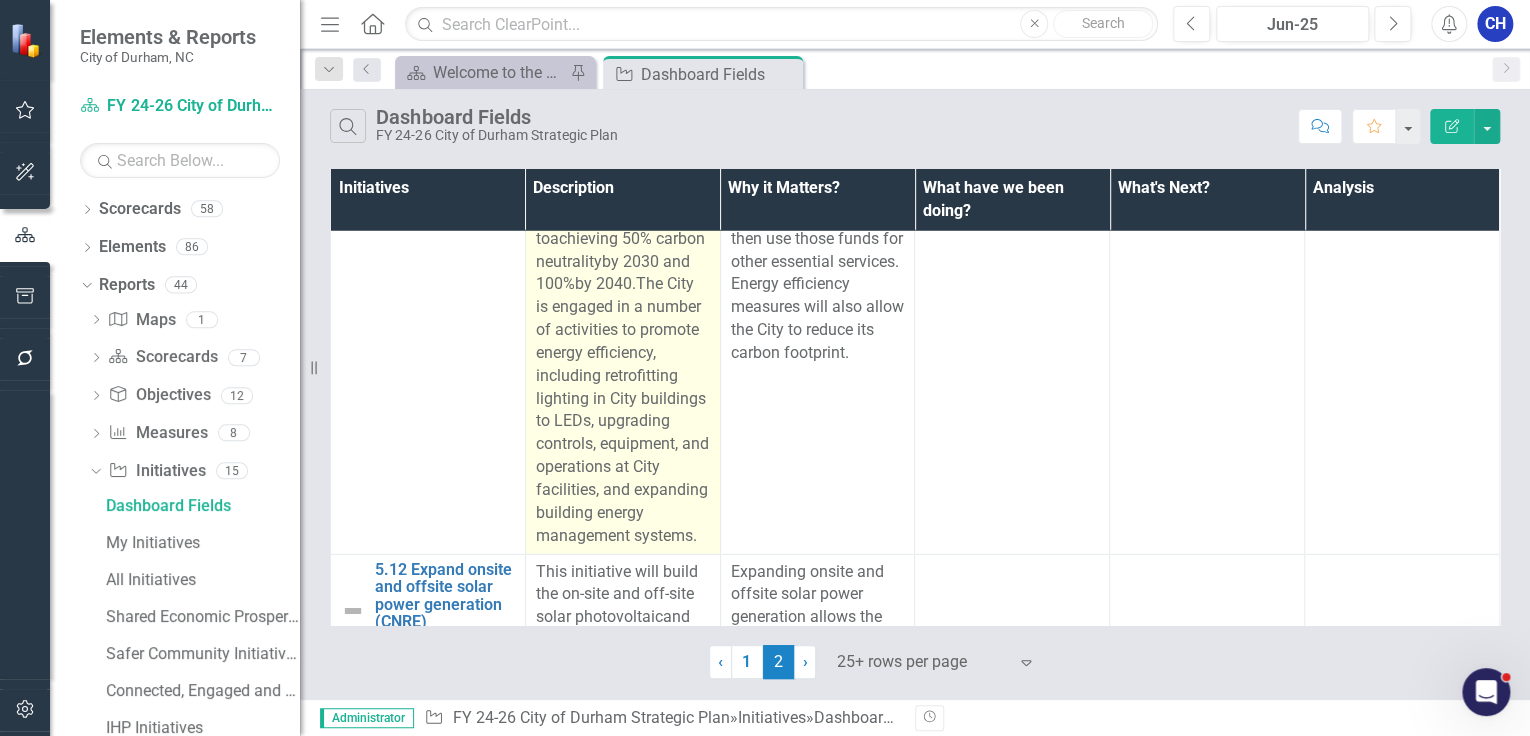 scroll, scrollTop: 10560, scrollLeft: 0, axis: vertical 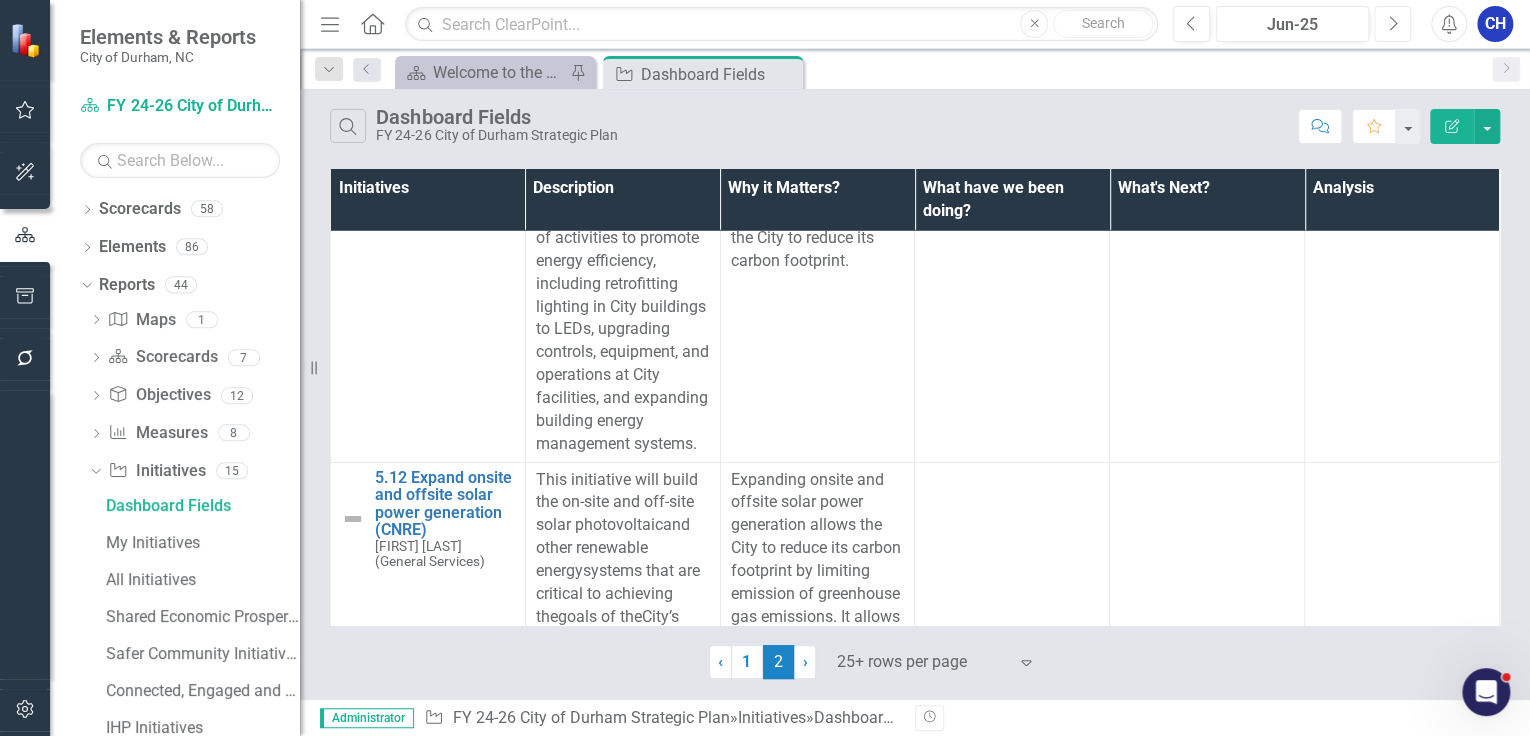 click on "Next" 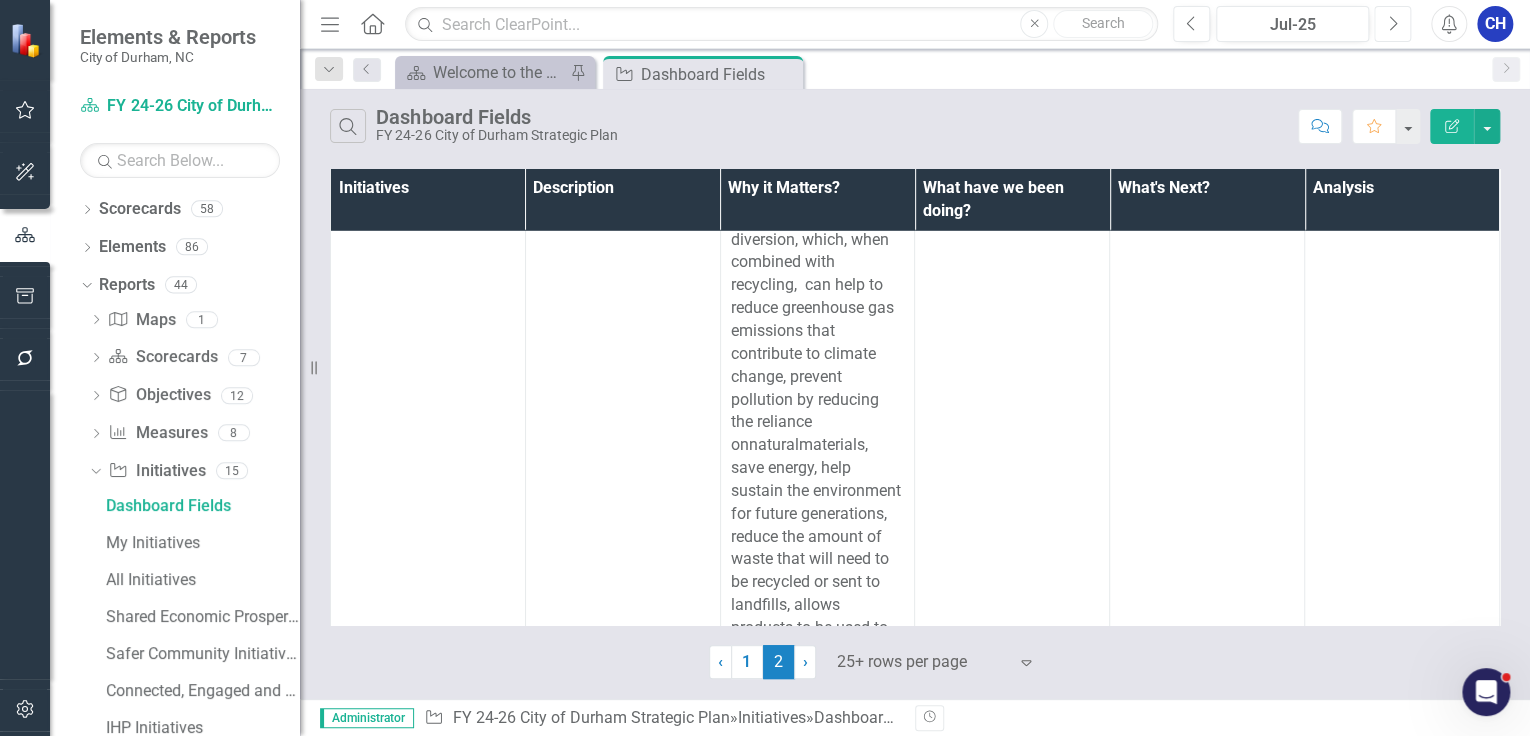 scroll, scrollTop: 10383, scrollLeft: 0, axis: vertical 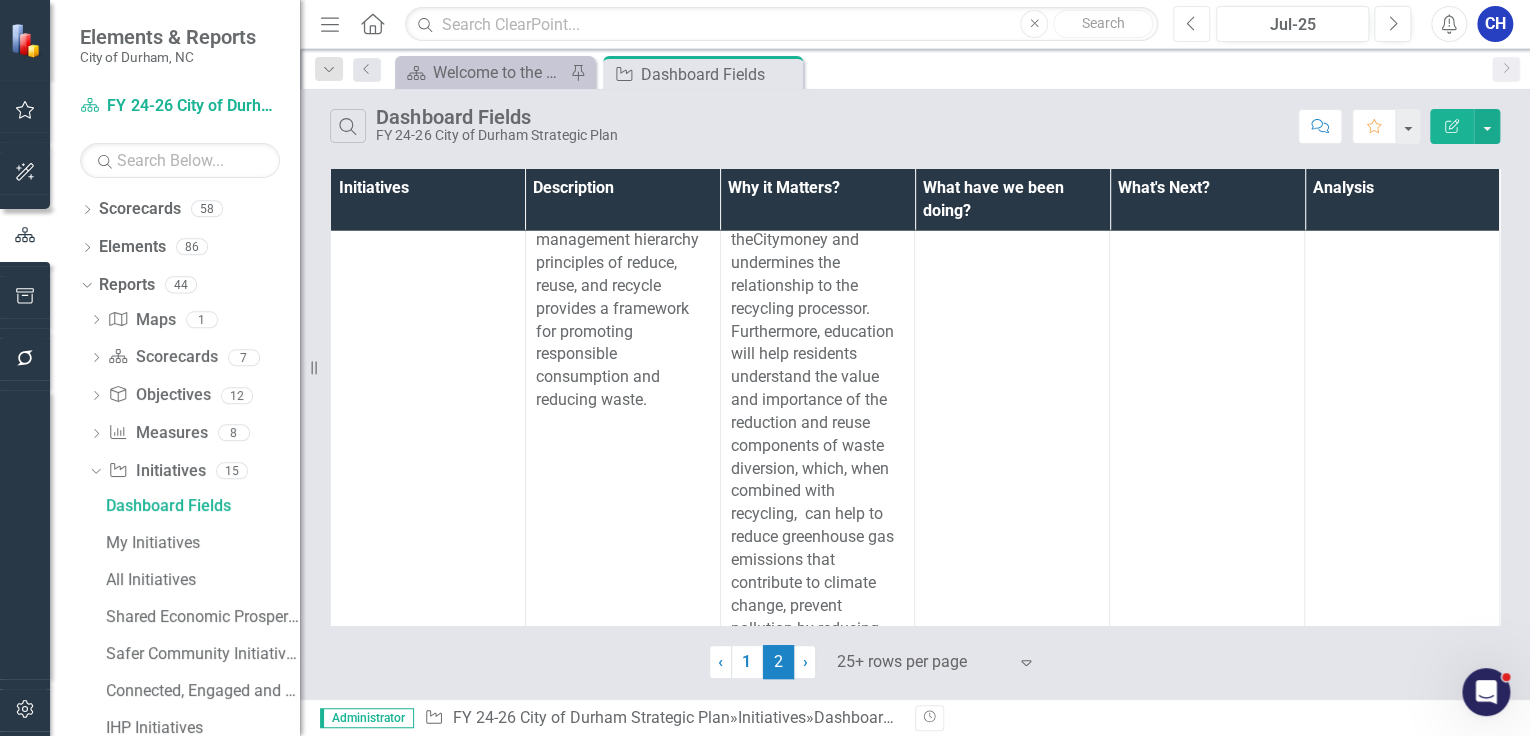 click on "Previous" 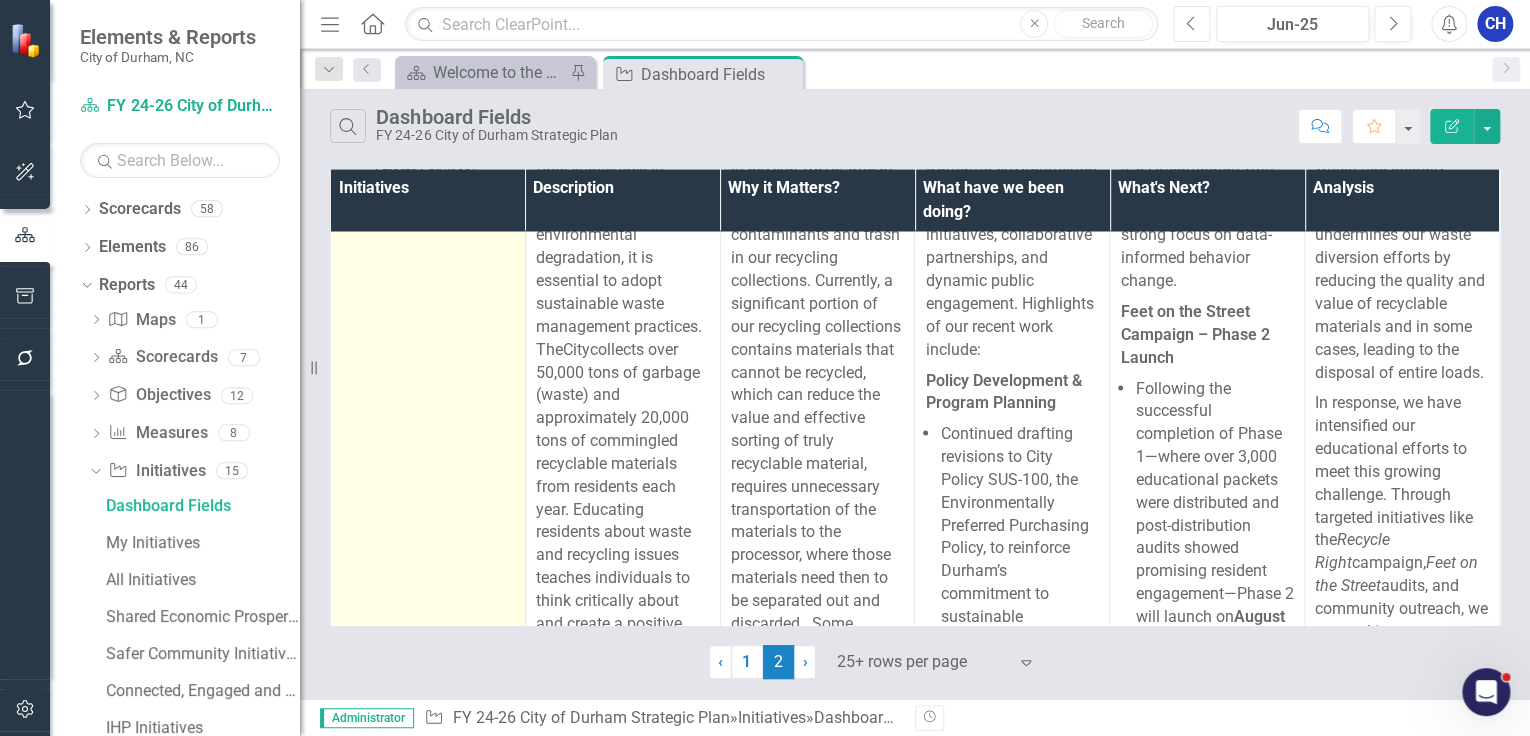 scroll, scrollTop: 13360, scrollLeft: 0, axis: vertical 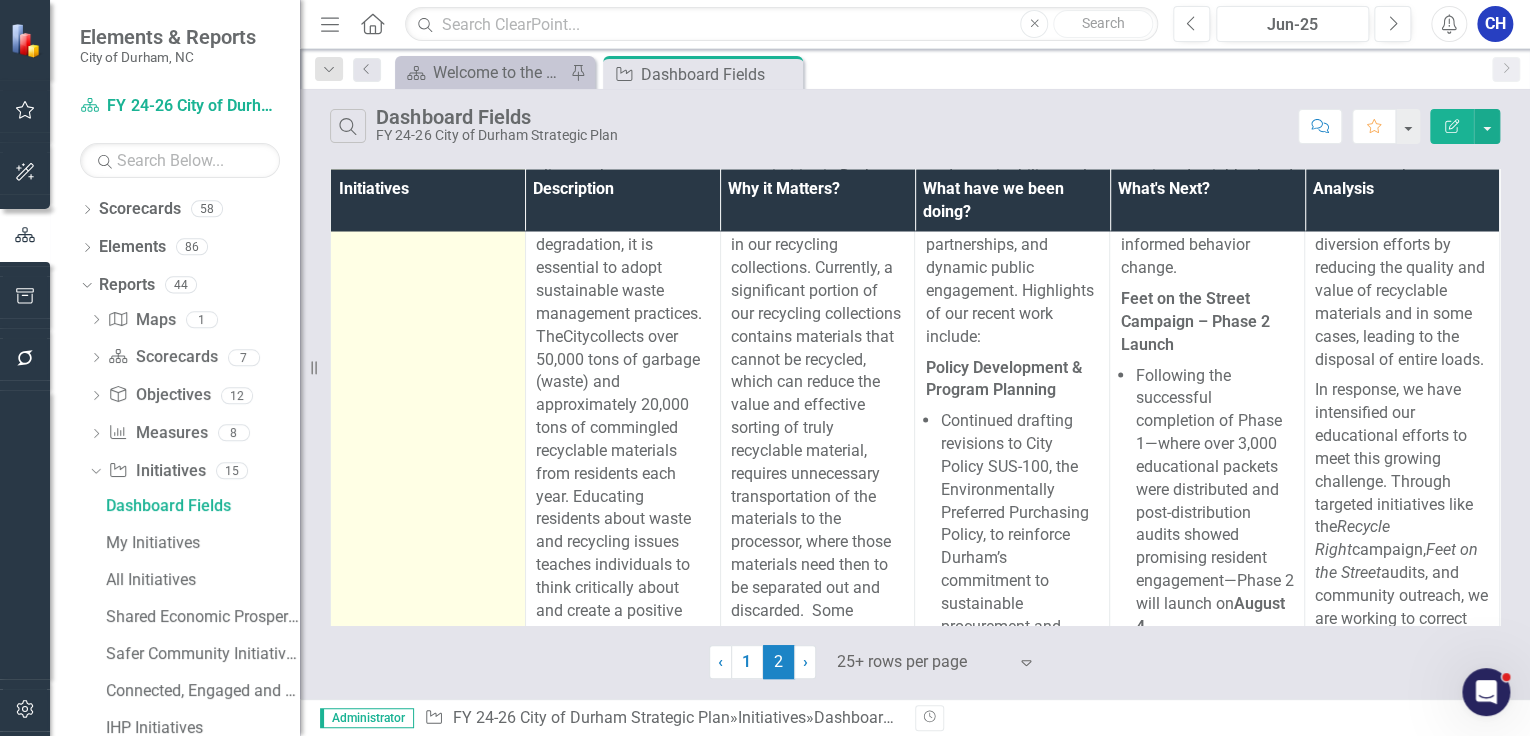 click on "5.31 Educate the public about recycling and other waste issues" at bounding box center [445, 86] 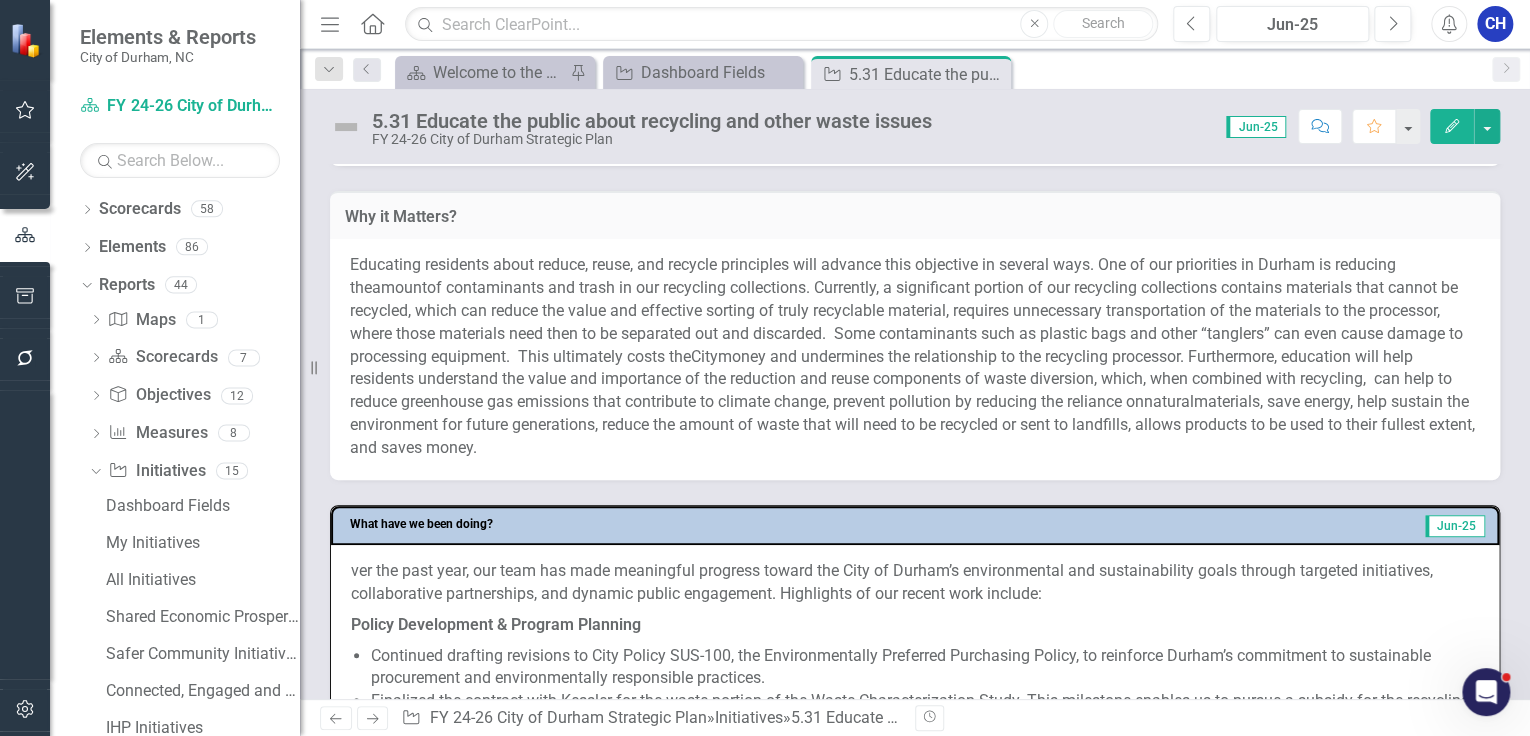 scroll, scrollTop: 800, scrollLeft: 0, axis: vertical 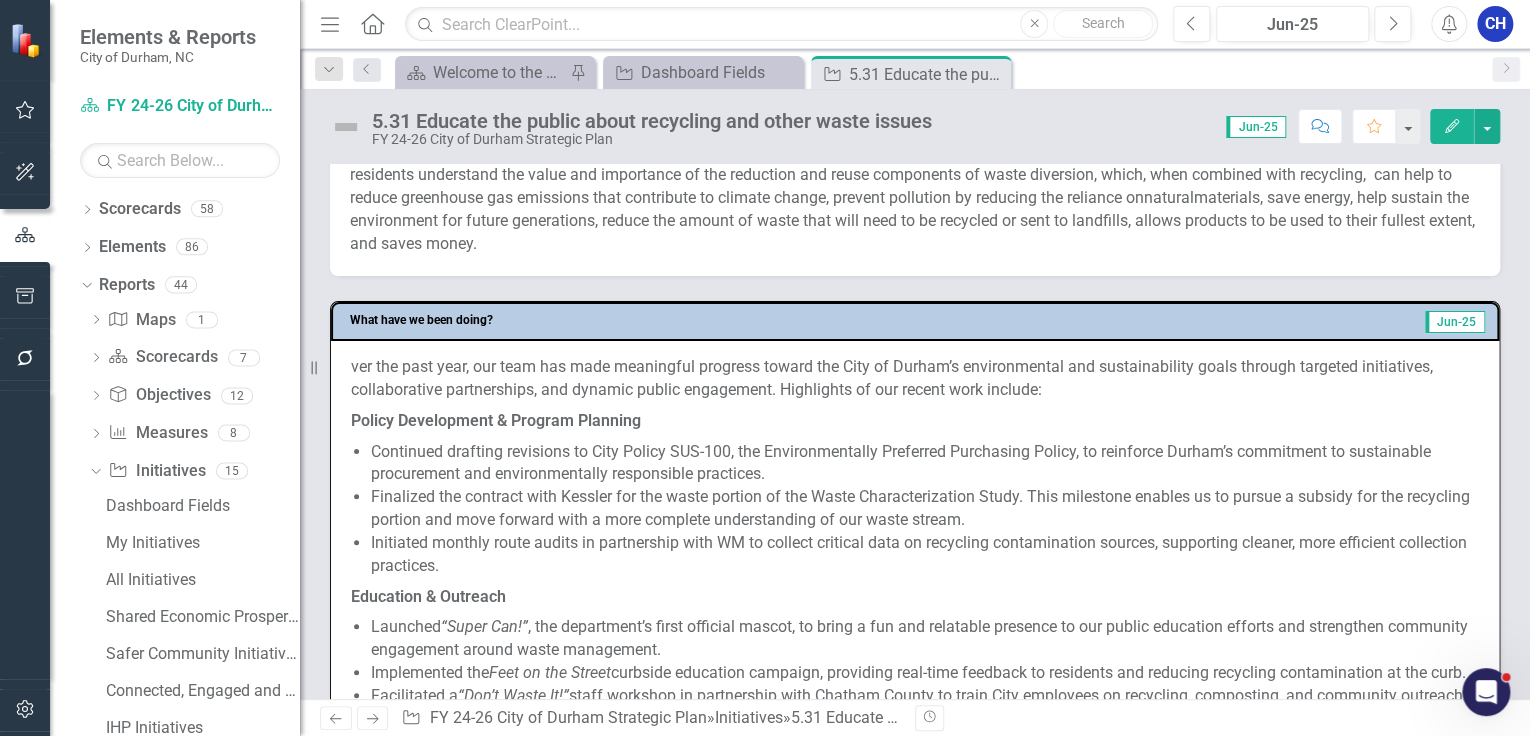 click on "ver the past year, our team has made meaningful progress toward the City of Durham’s environmental and sustainability goals through targeted initiatives, collaborative partnerships, and dynamic public engagement. Highlights of our recent work include:" at bounding box center (915, 381) 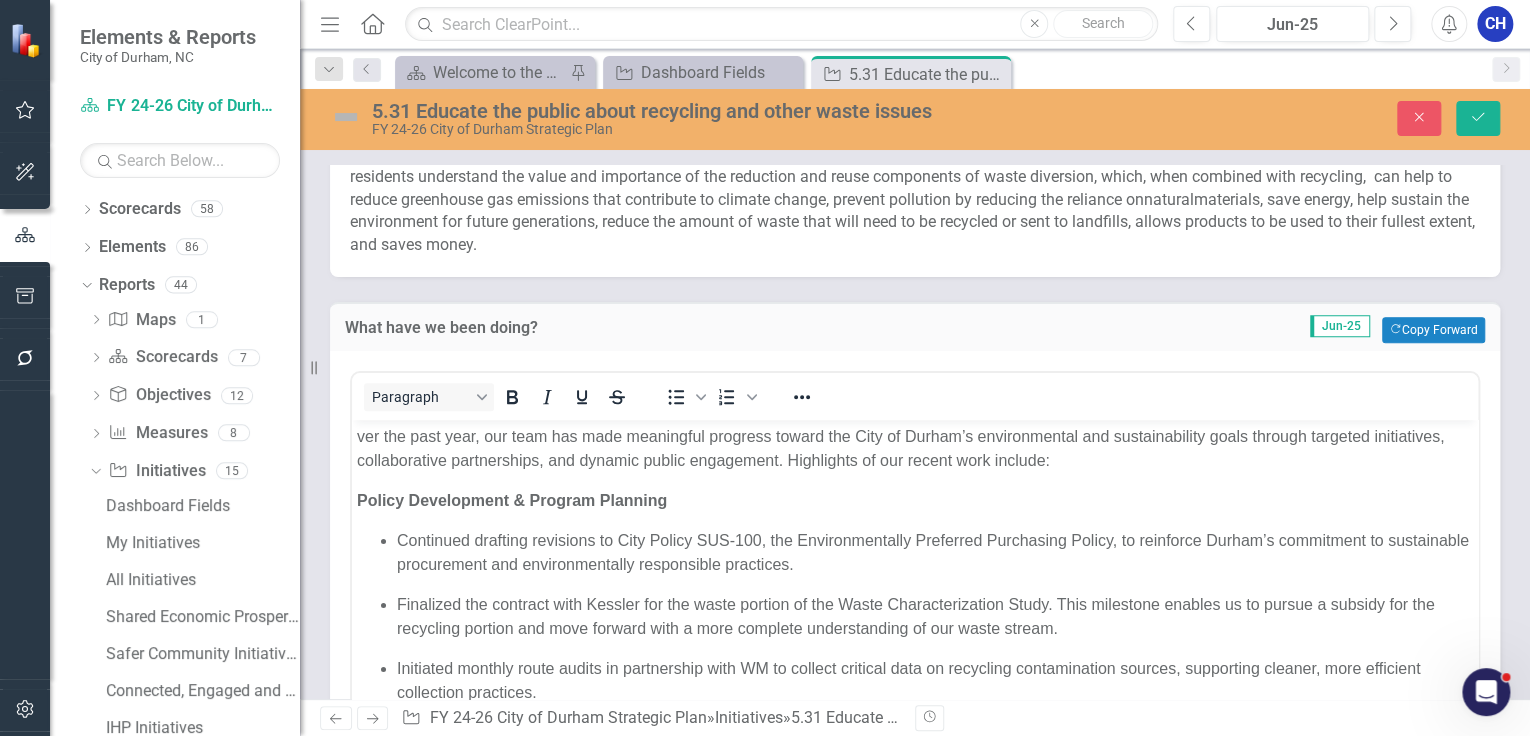 scroll, scrollTop: 0, scrollLeft: 0, axis: both 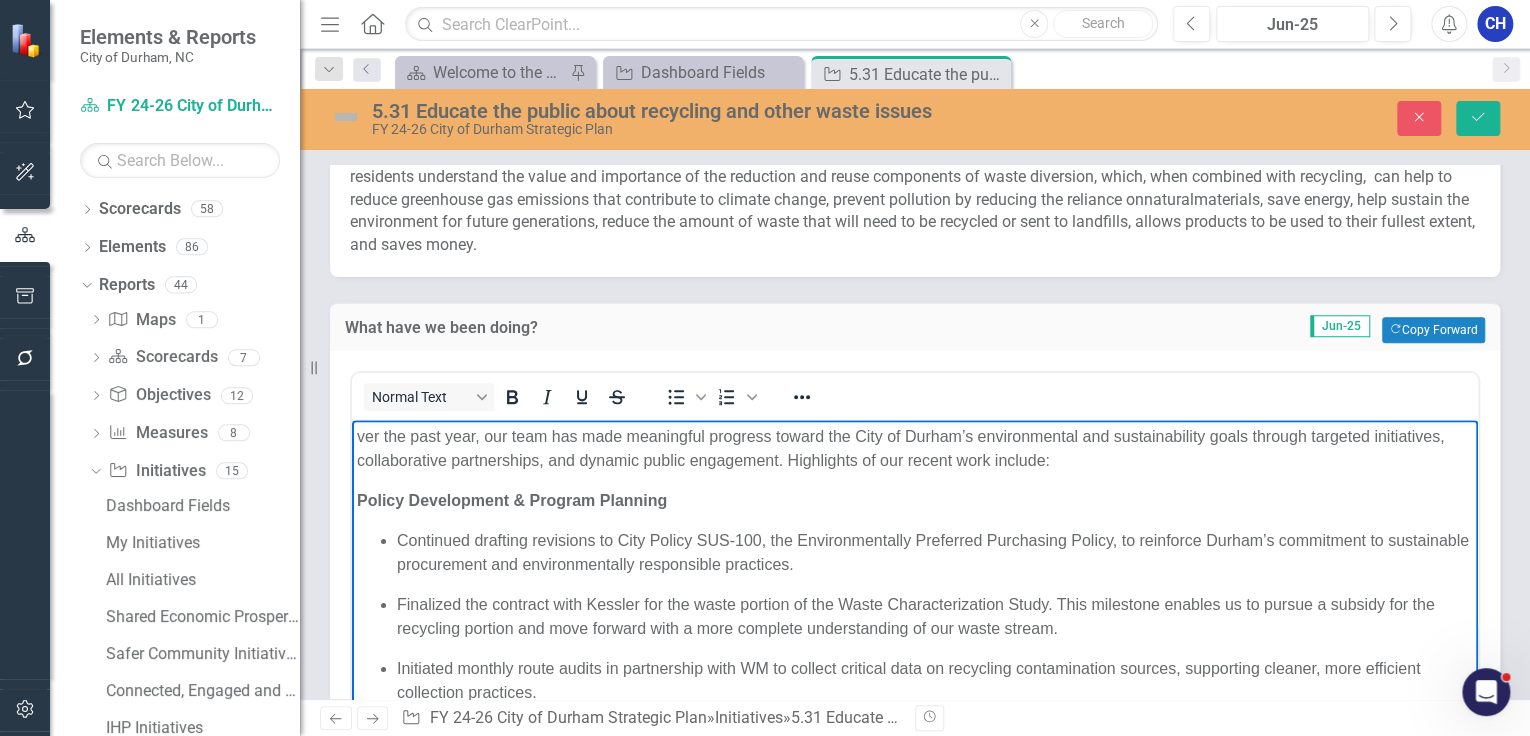 type 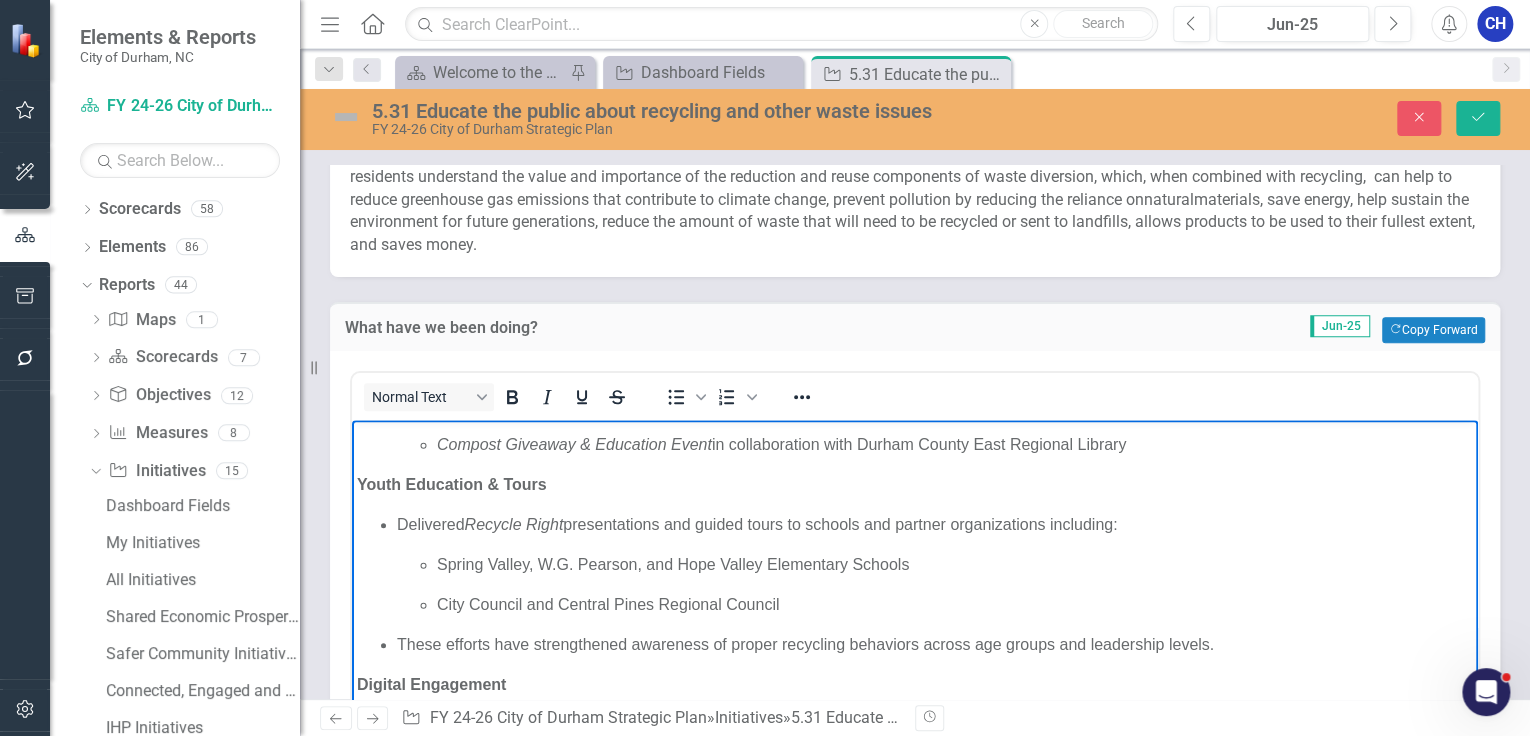 scroll, scrollTop: 836, scrollLeft: 0, axis: vertical 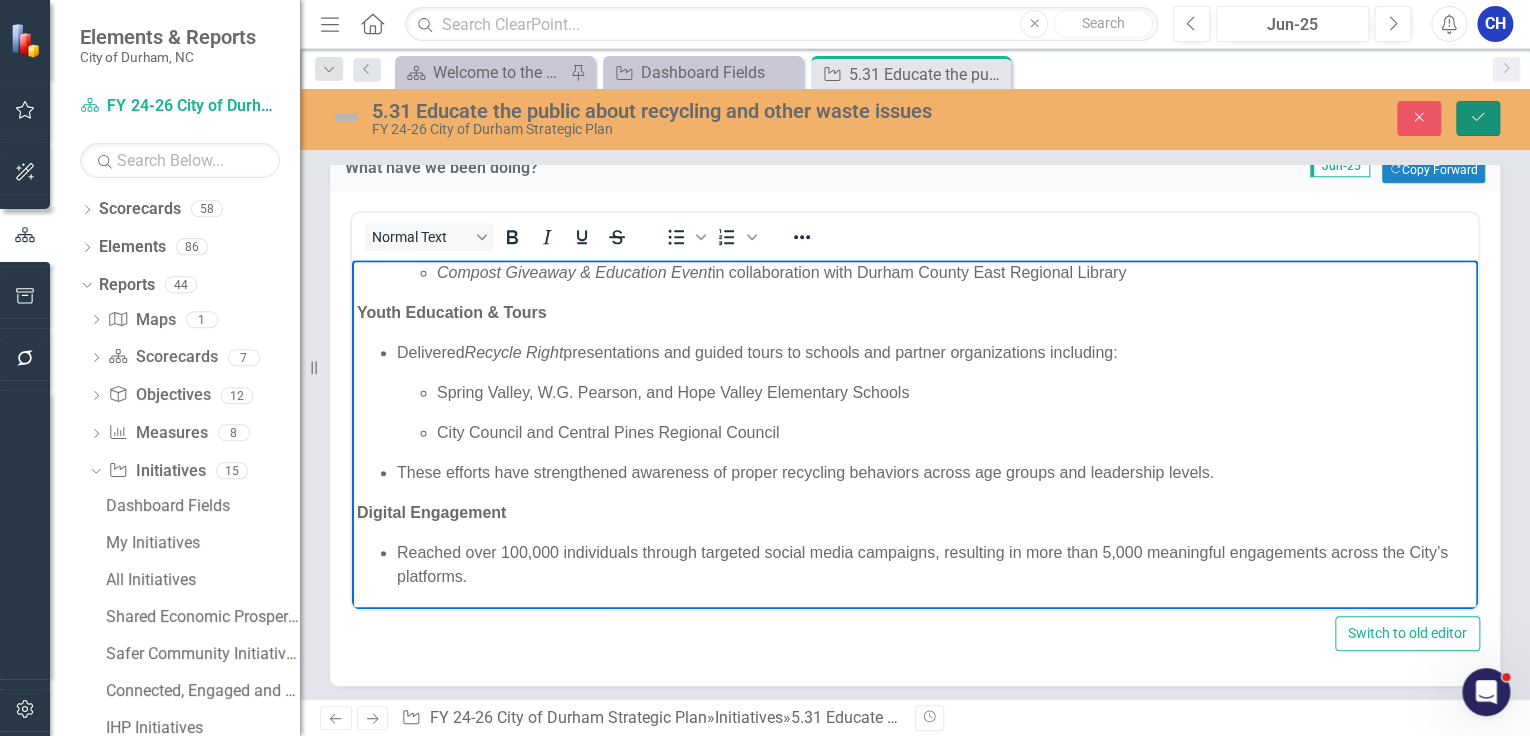 click on "Save" 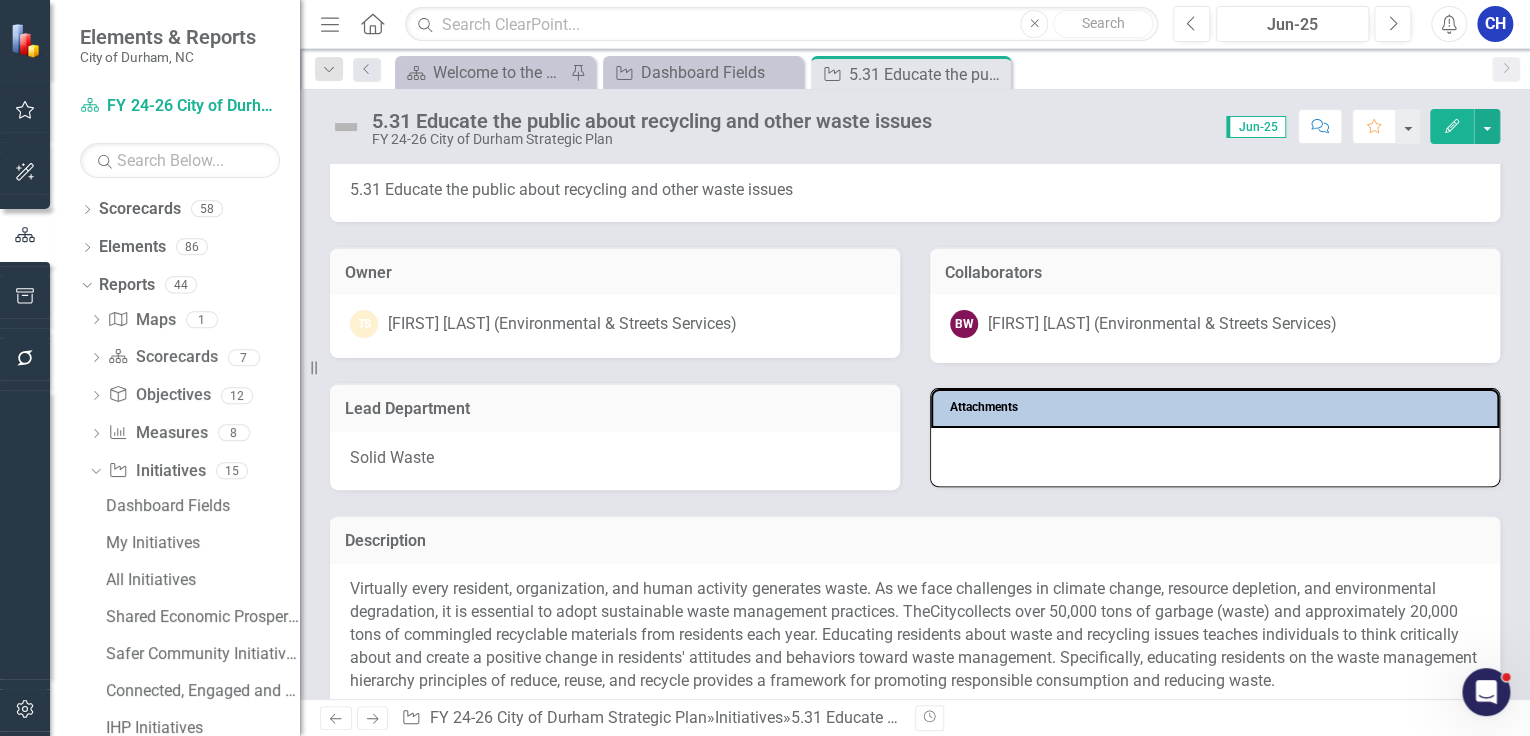 scroll, scrollTop: 0, scrollLeft: 0, axis: both 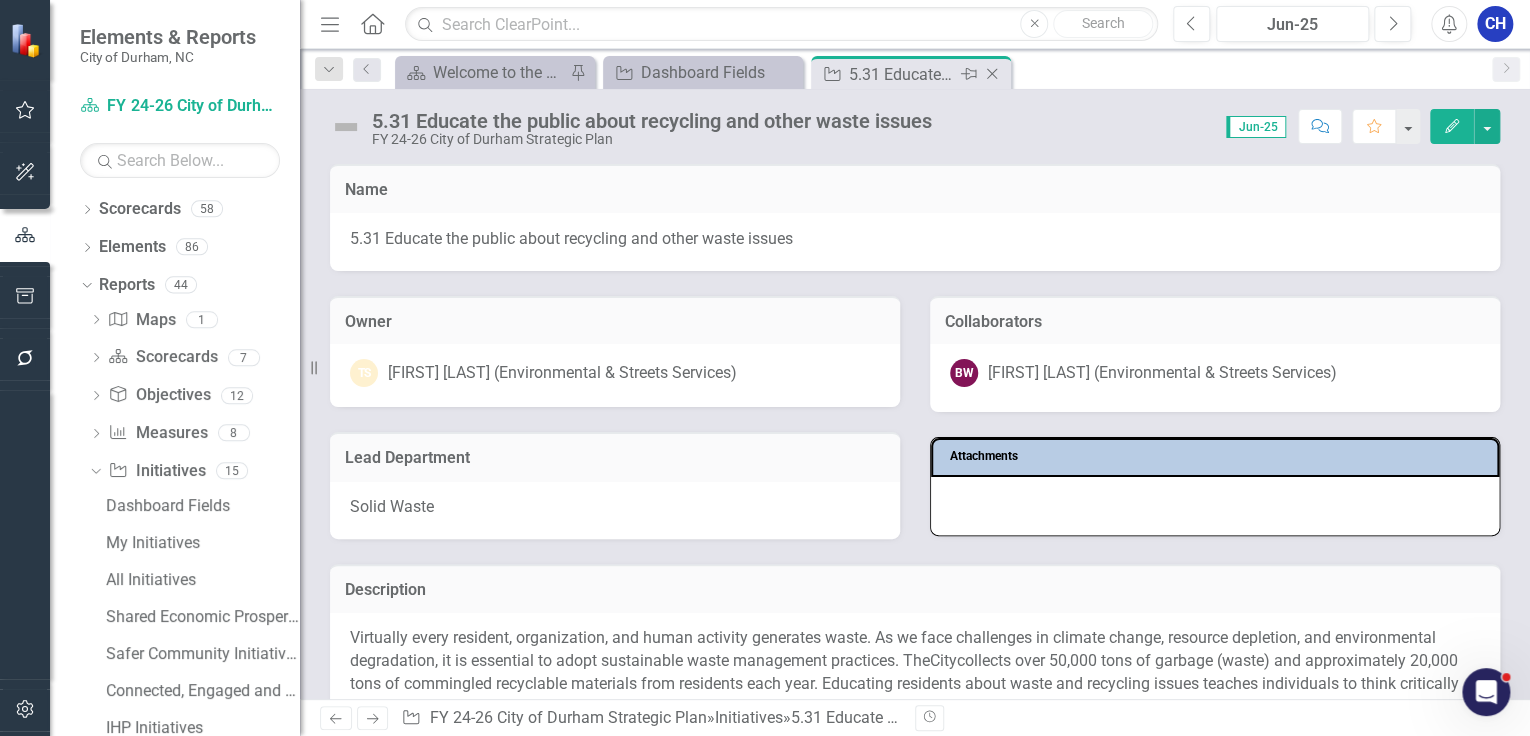 click on "Close" 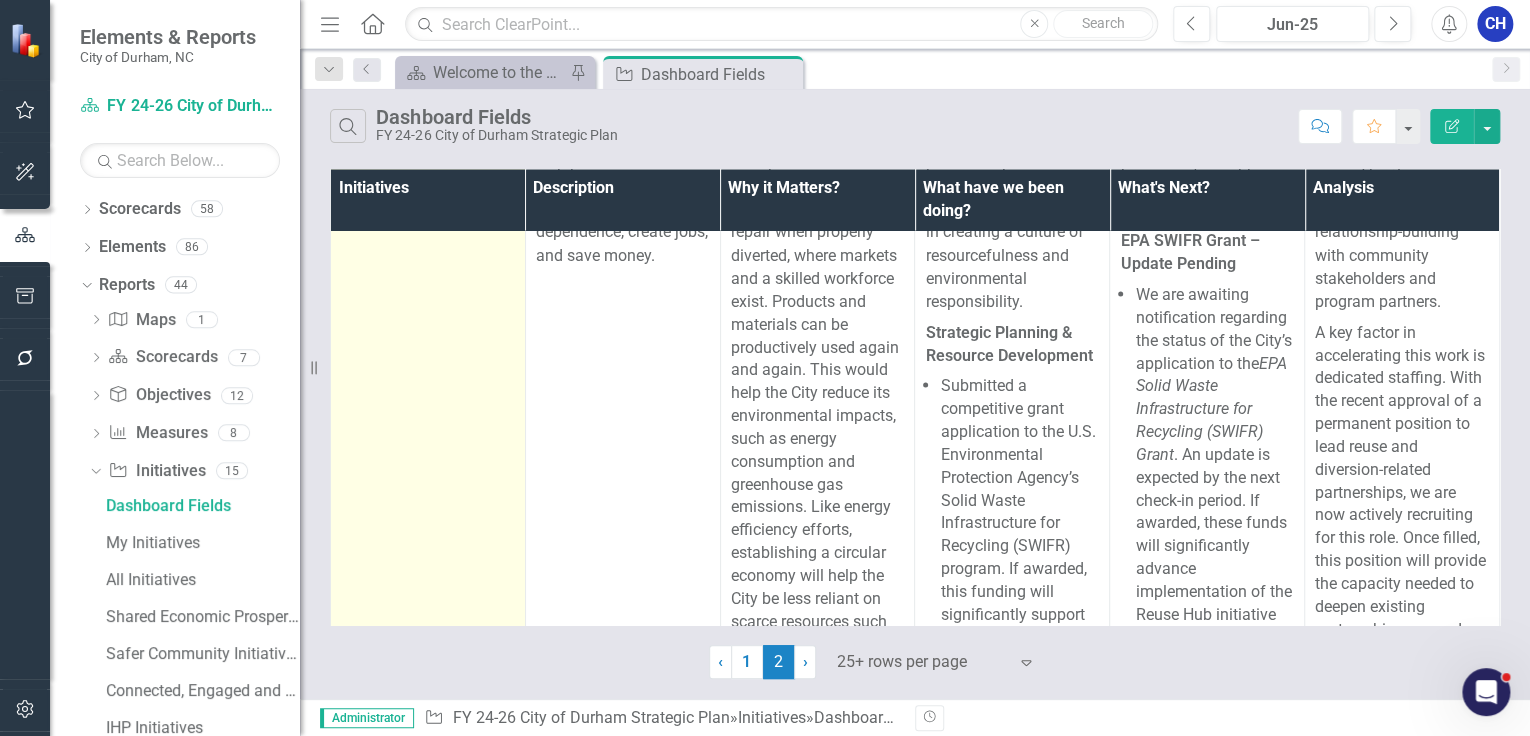 scroll, scrollTop: 17040, scrollLeft: 0, axis: vertical 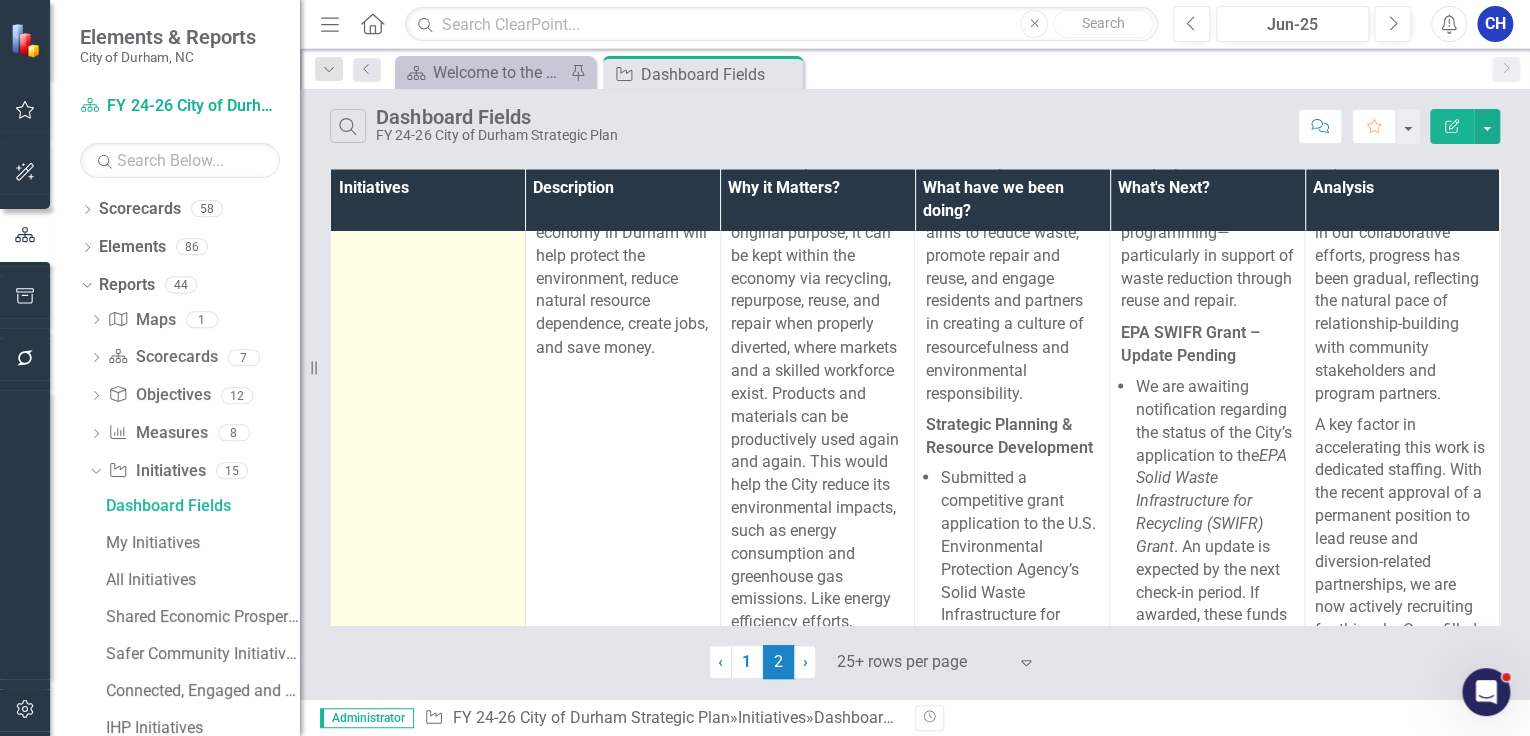 click on "5.32 Explore strategies to establish a circular economy" at bounding box center (445, 74) 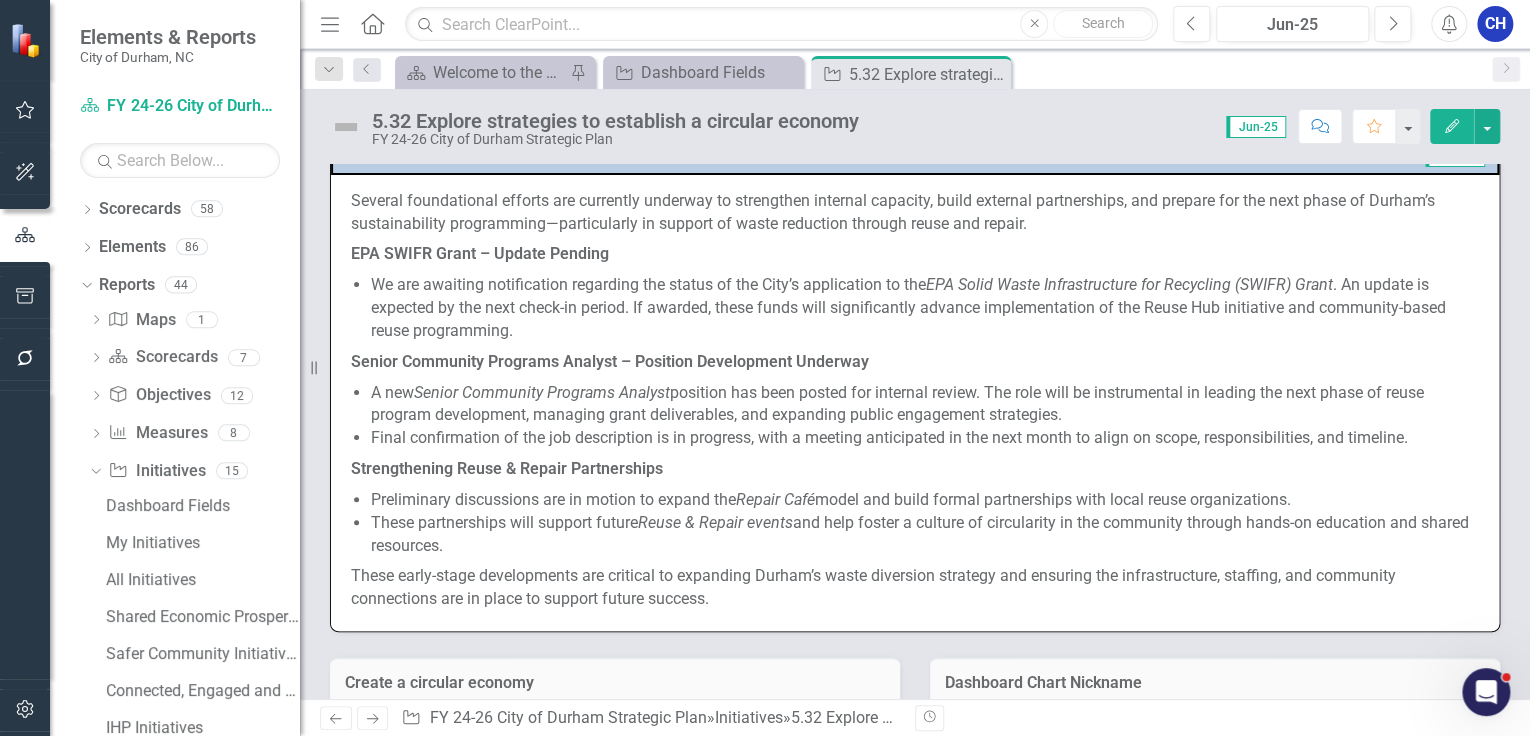 scroll, scrollTop: 1440, scrollLeft: 0, axis: vertical 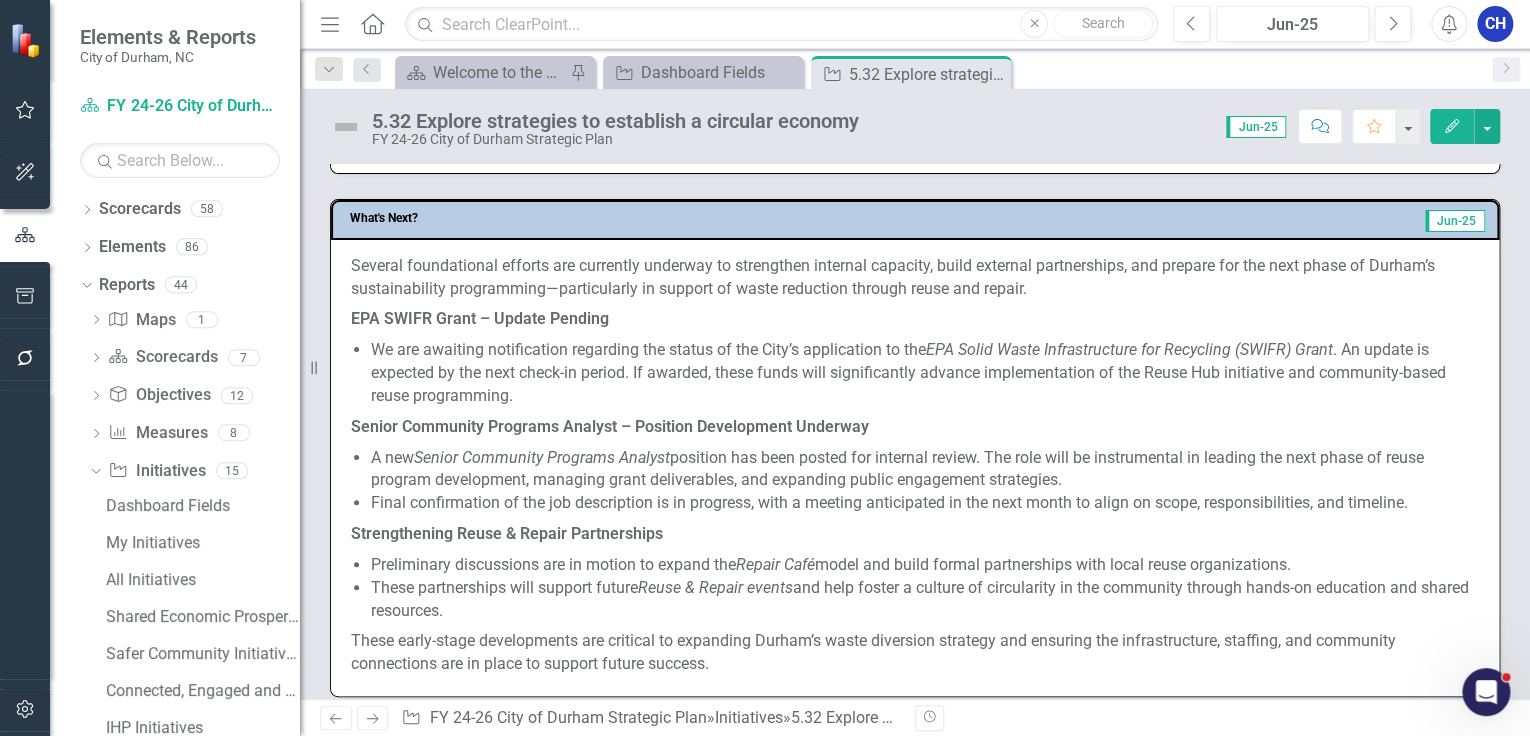click on "A new Senior Community Programs Analyst position has been posted for internal review. The role will be instrumental in leading the next phase of reuse program development, managing grant deliverables, and expanding public engagement strategies." at bounding box center [925, 470] 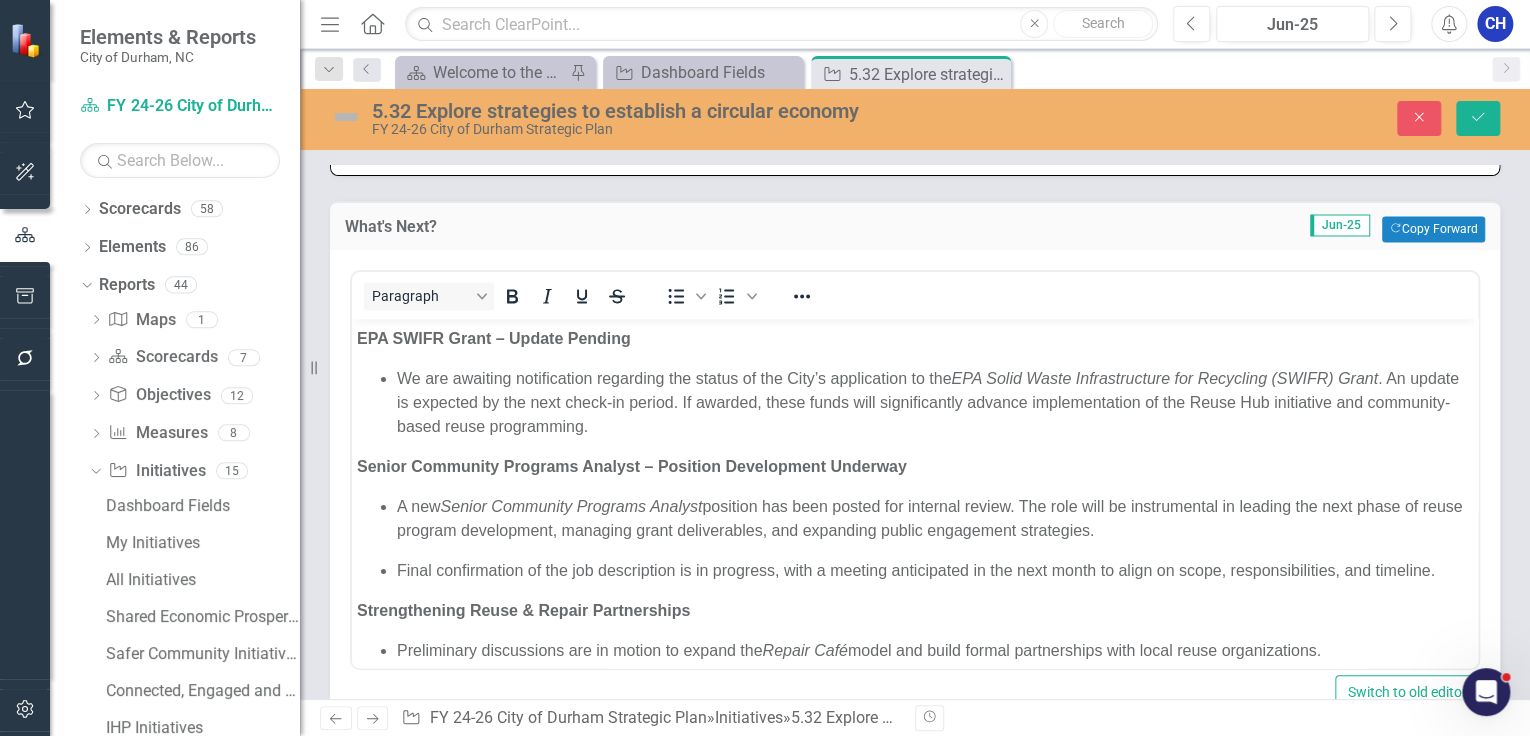 scroll, scrollTop: 204, scrollLeft: 0, axis: vertical 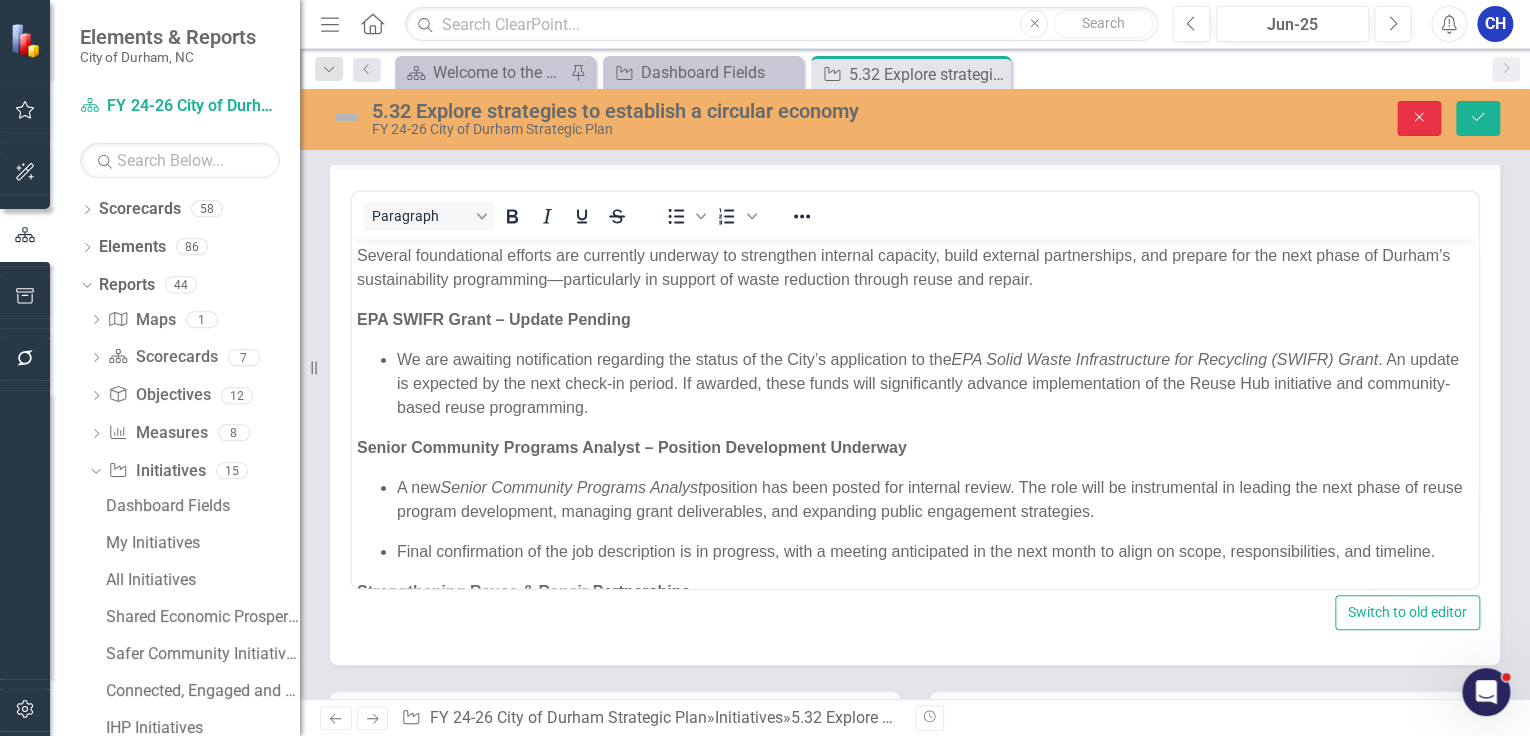 click on "Close" 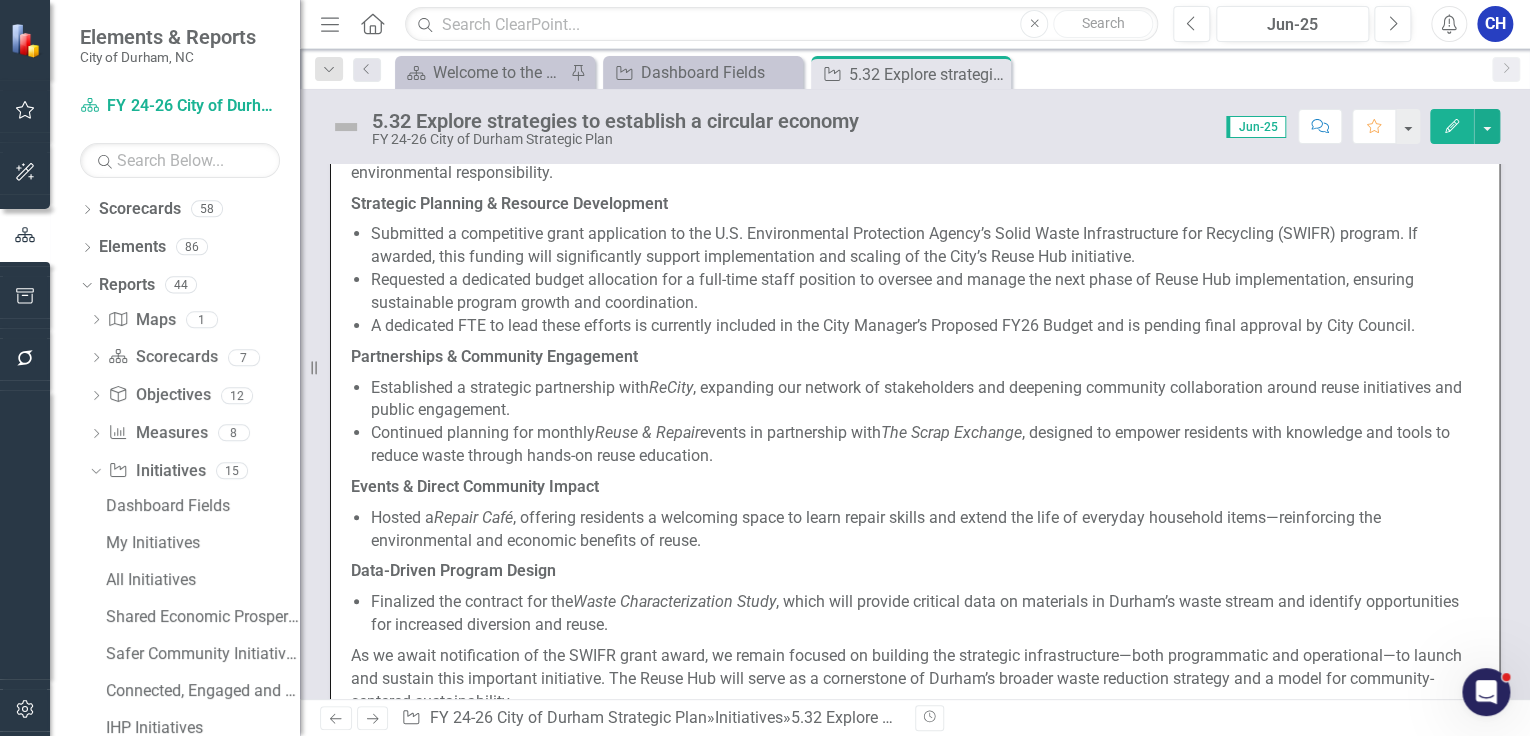 click on "Established a strategic partnership with ReCity , expanding our network of stakeholders and deepening community collaboration around reuse initiatives and public engagement." at bounding box center (925, 400) 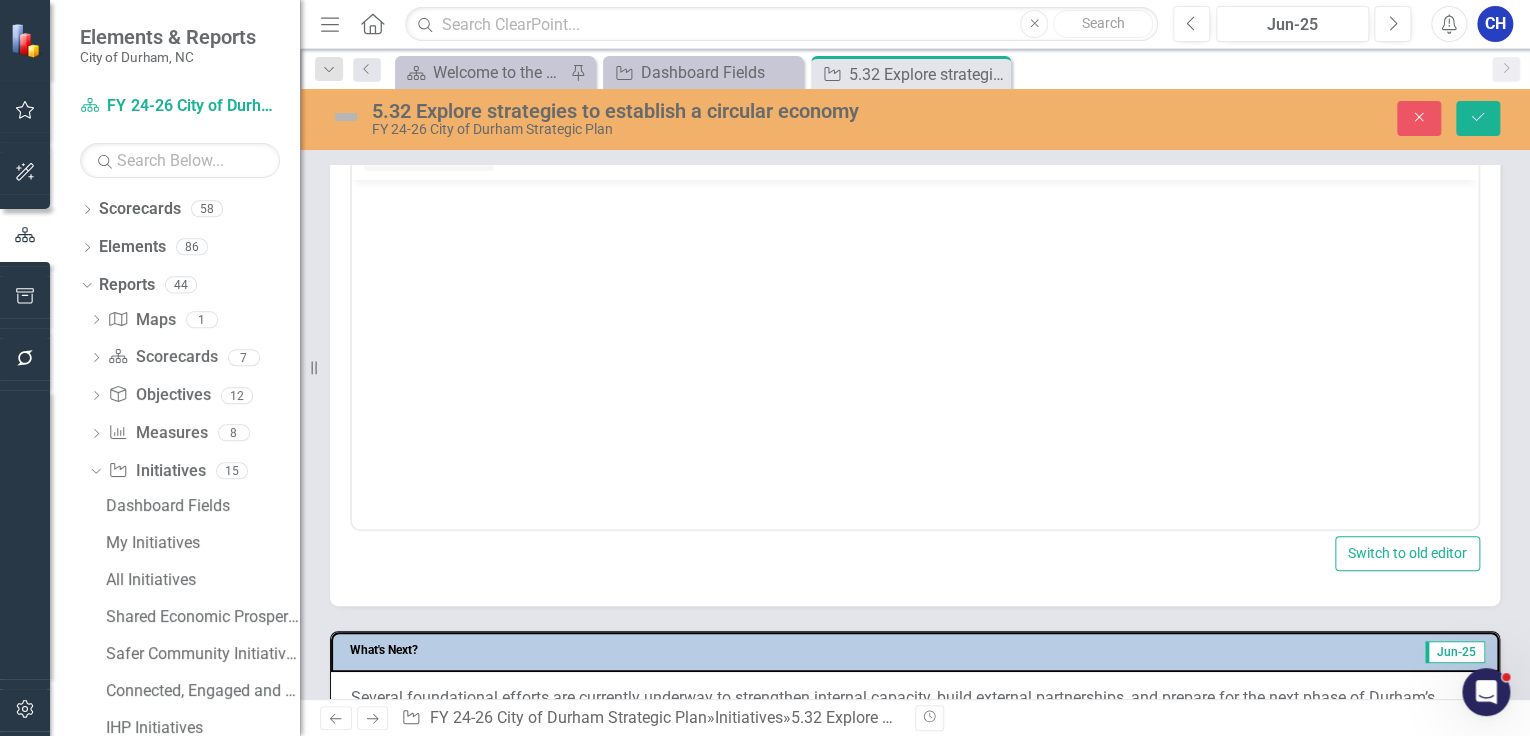 scroll, scrollTop: 889, scrollLeft: 0, axis: vertical 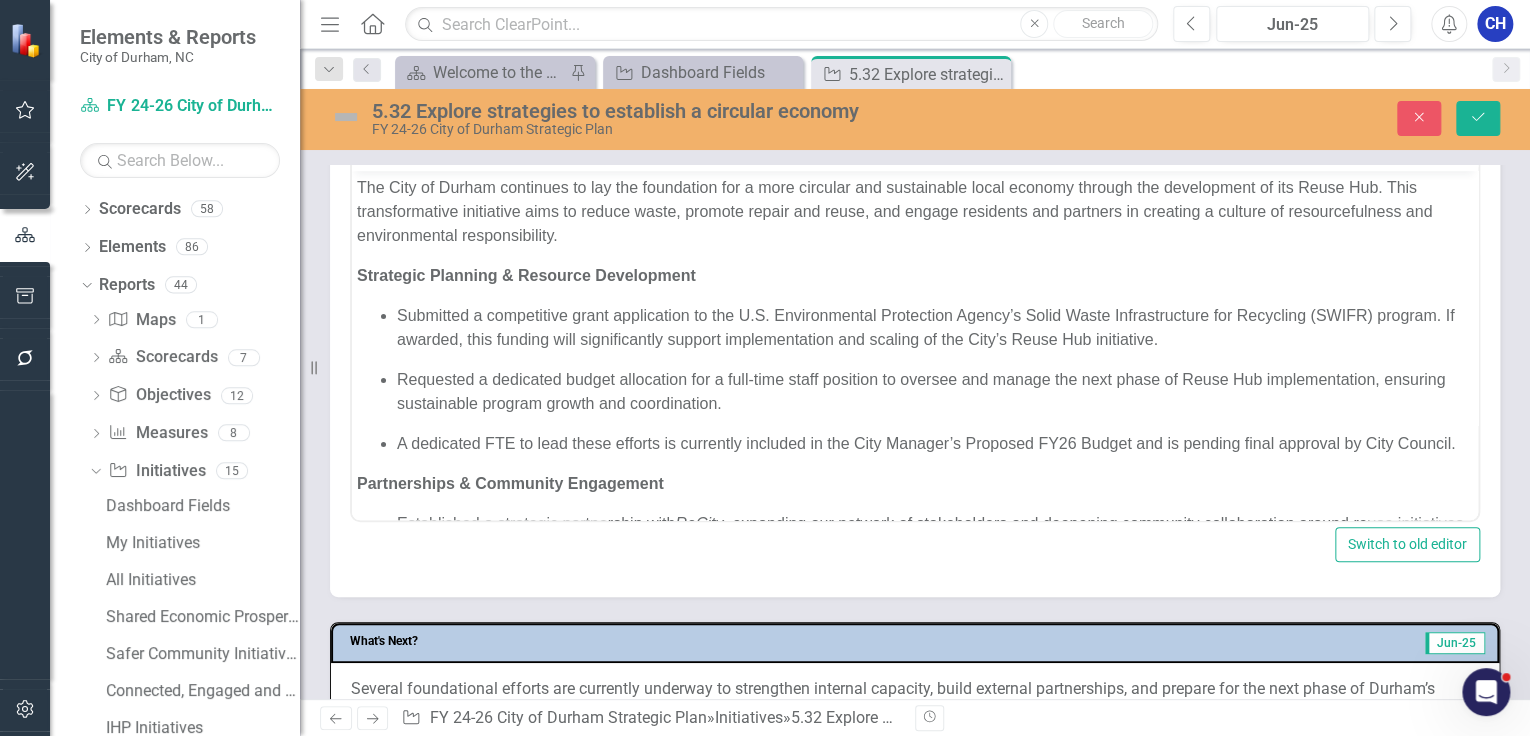 click on "Submitted a competitive grant application to the U.S. Environmental Protection Agency’s Solid Waste Infrastructure for Recycling (SWIFR) program. If awarded, this funding will significantly support implementation and scaling of the City’s Reuse Hub initiative." at bounding box center [935, 328] 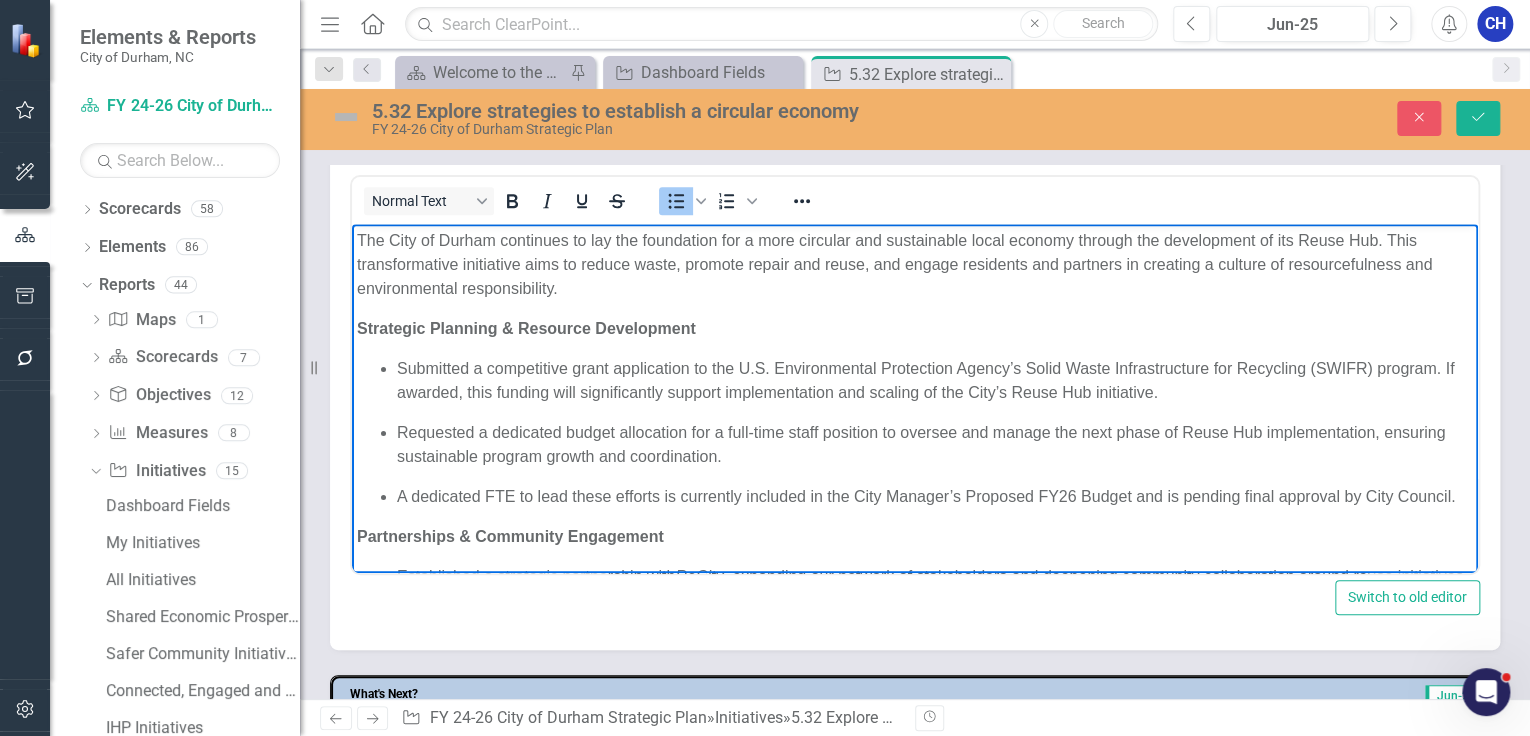 scroll, scrollTop: 809, scrollLeft: 0, axis: vertical 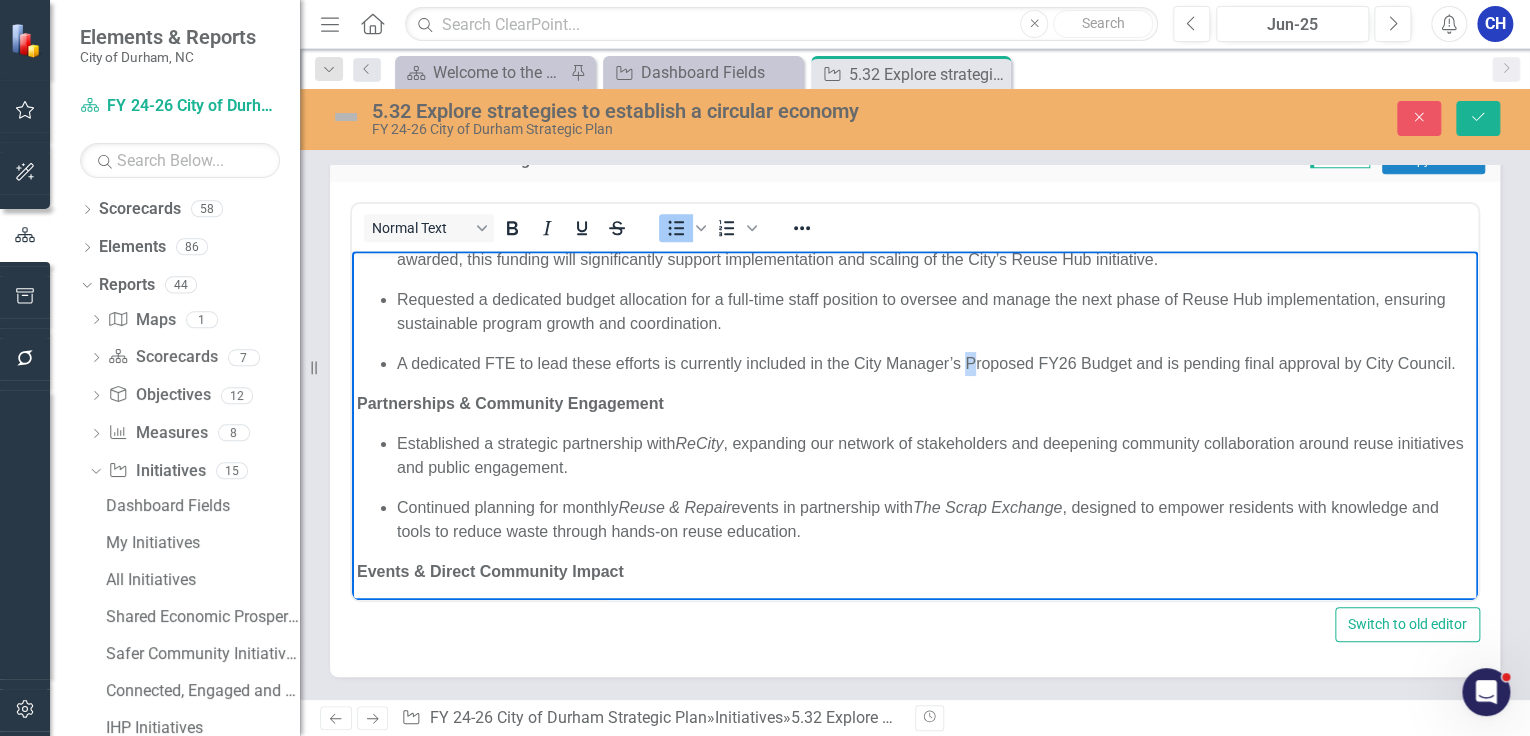 click on "A dedicated FTE to lead these efforts is currently included in the City Manager’s Proposed FY26 Budget and is pending final approval by City Council." at bounding box center (935, 364) 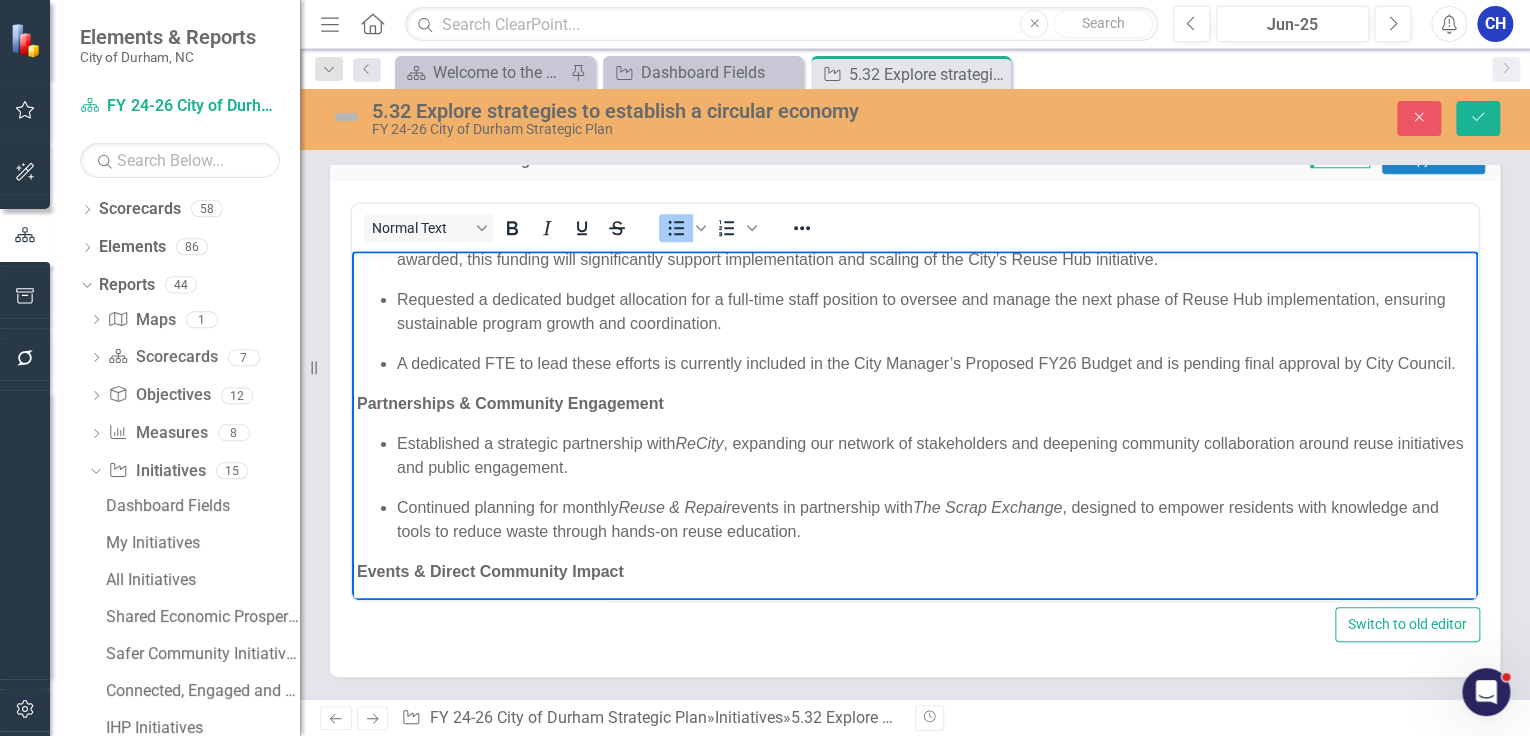 click on "A dedicated FTE to lead these efforts is currently included in the City Manager’s Proposed FY26 Budget and is pending final approval by City Council." at bounding box center (935, 364) 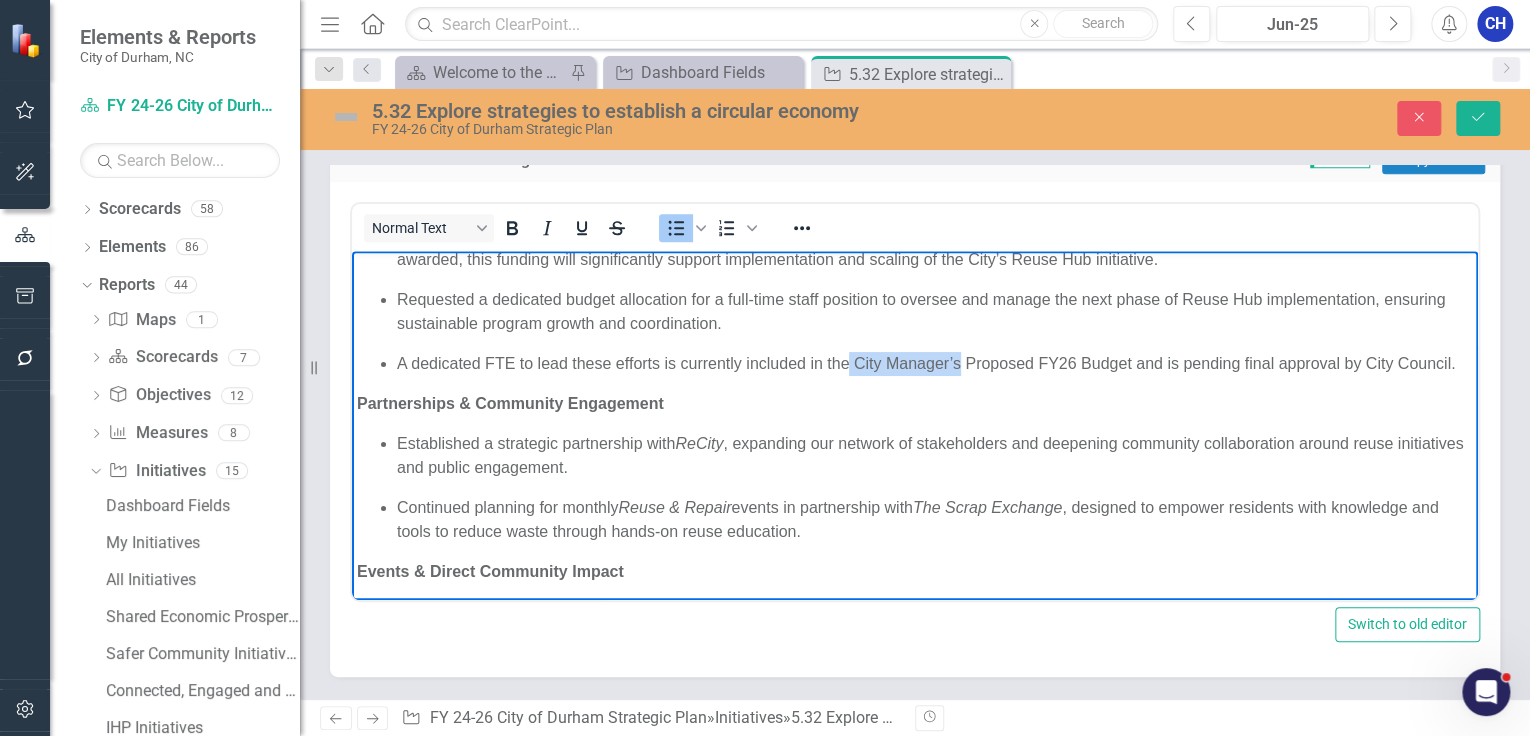 drag, startPoint x: 884, startPoint y: 361, endPoint x: 958, endPoint y: 360, distance: 74.00676 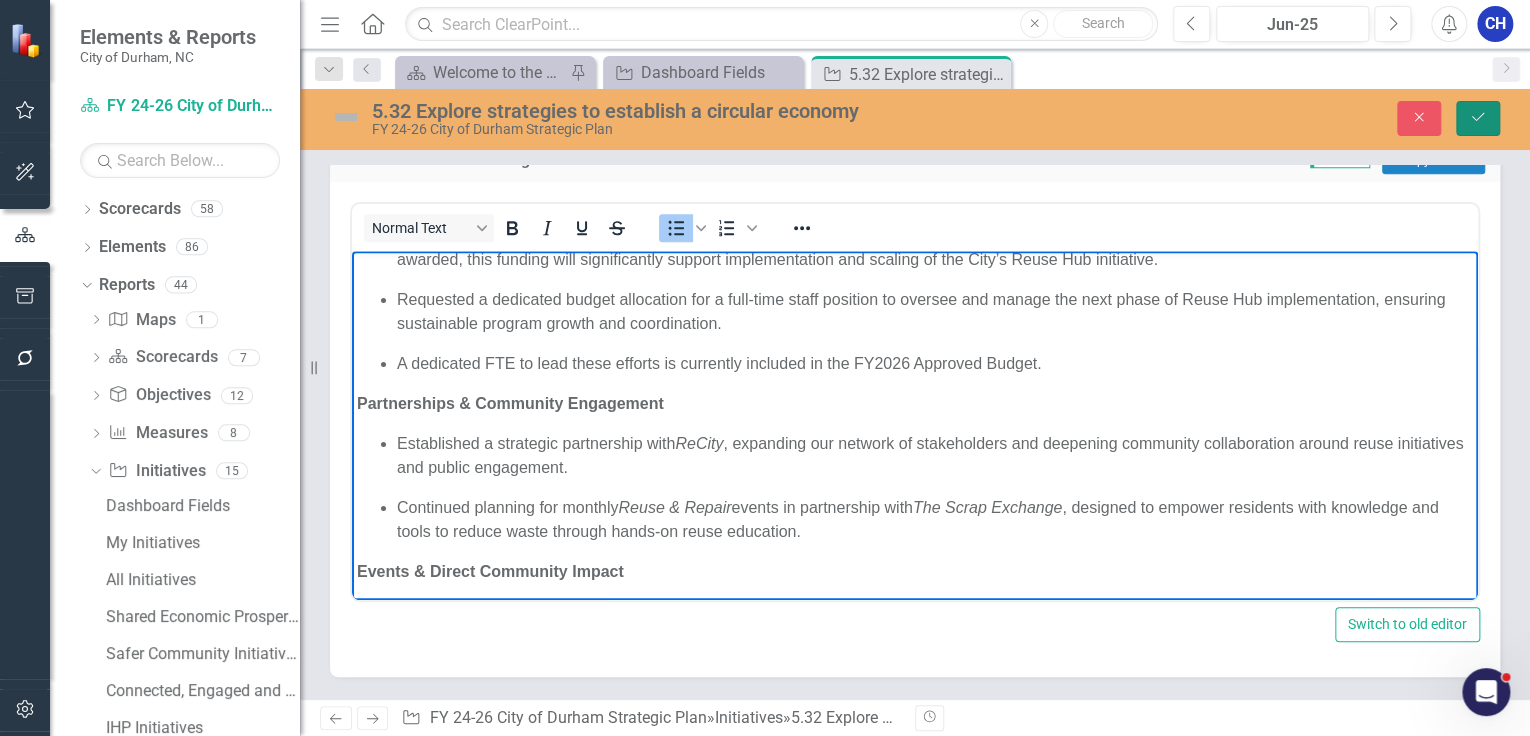 click on "Save" 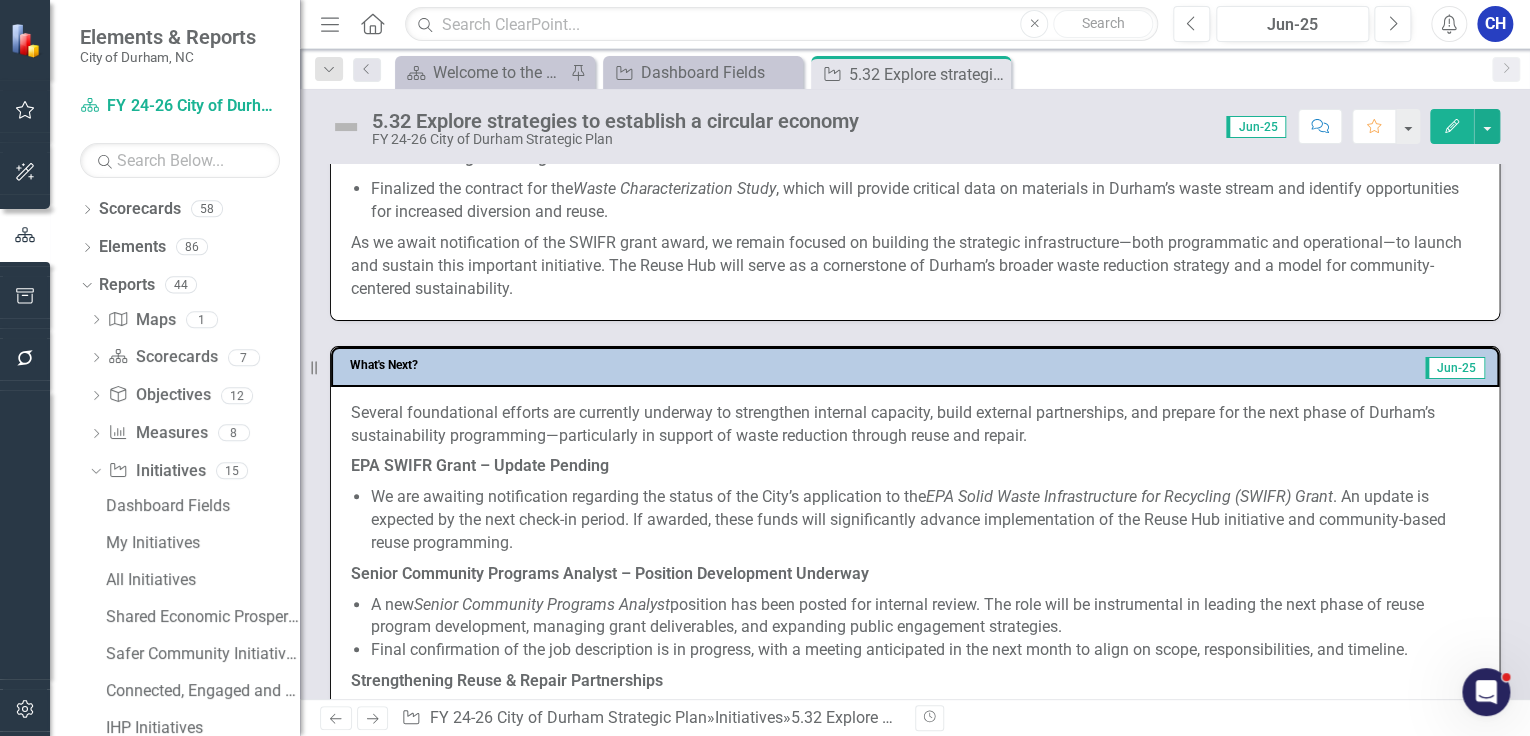 scroll, scrollTop: 1120, scrollLeft: 0, axis: vertical 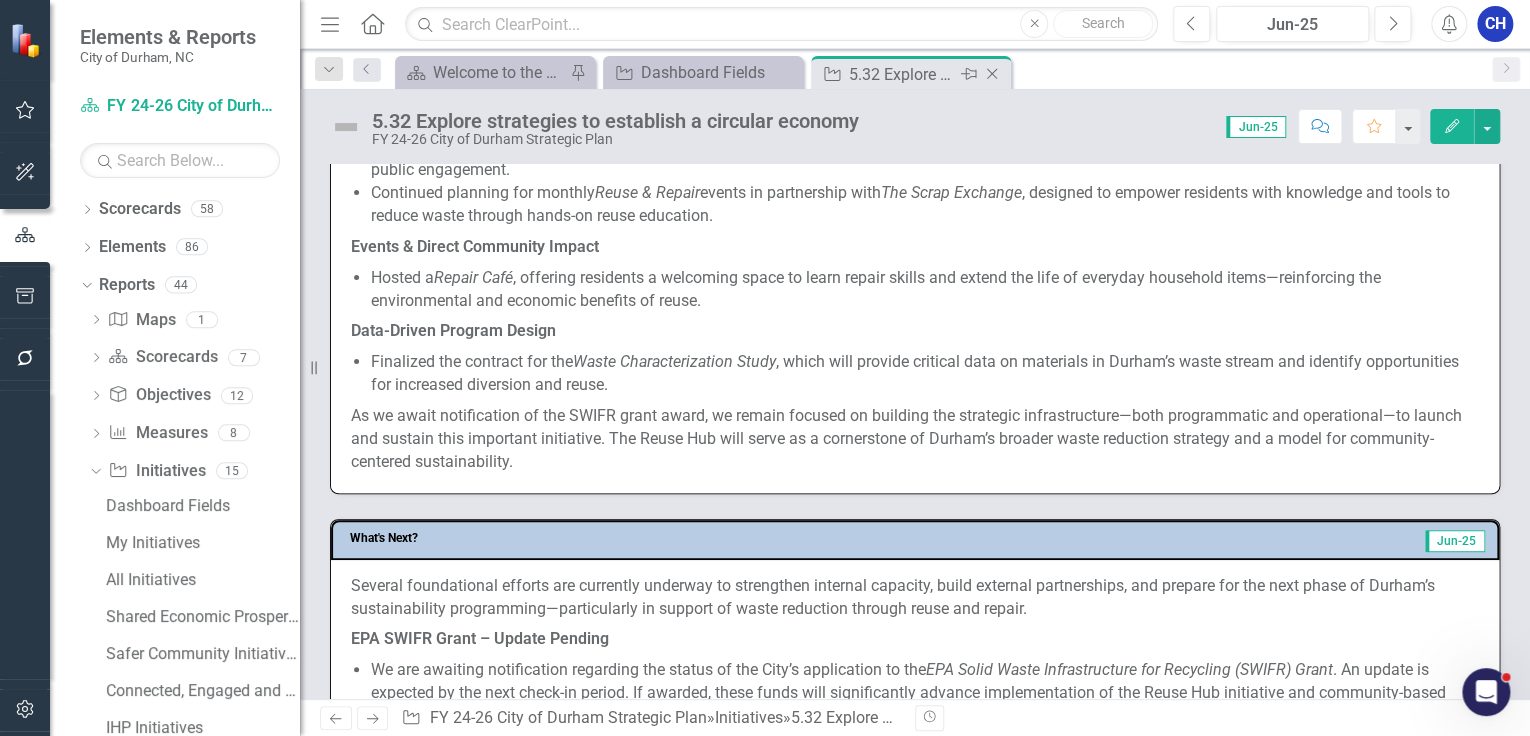 click 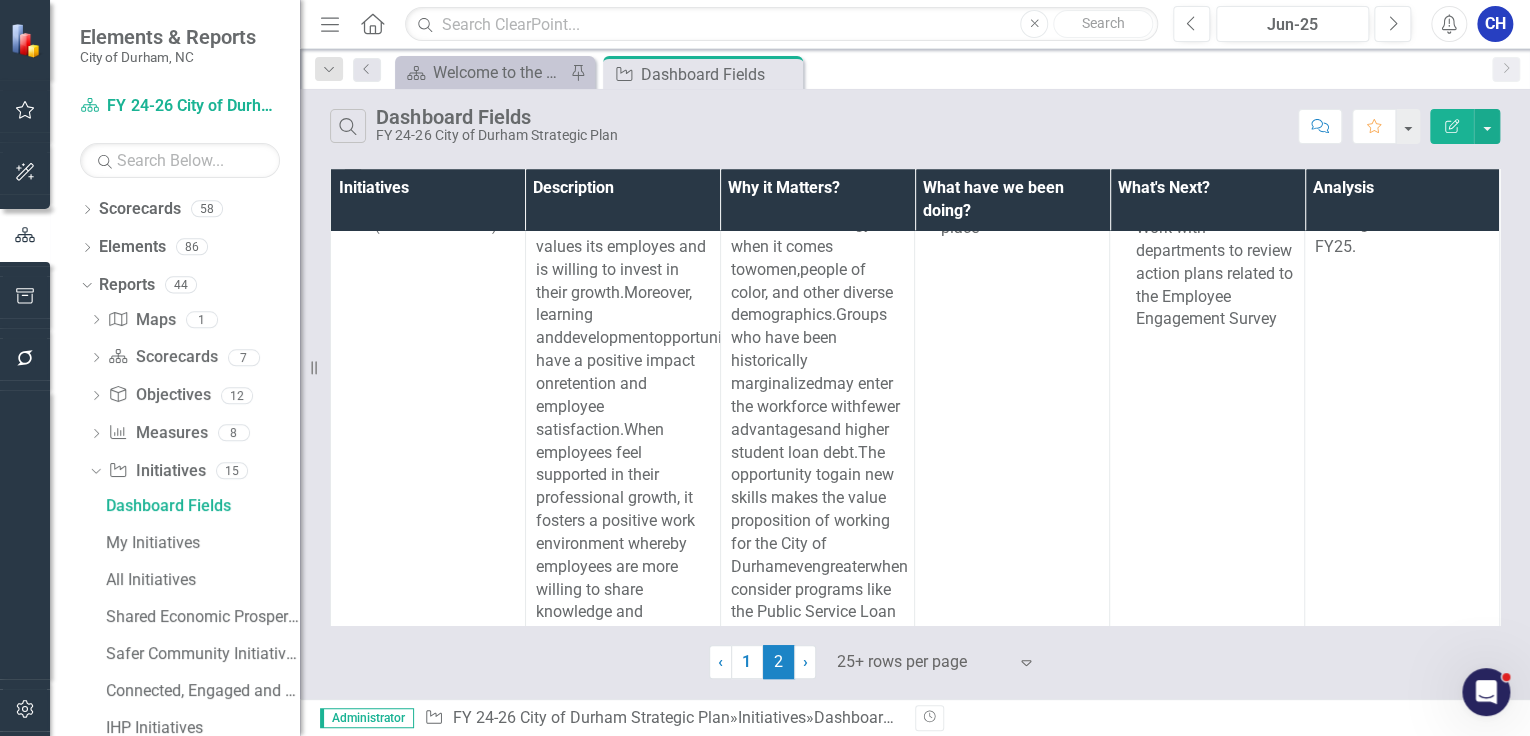 scroll, scrollTop: 1280, scrollLeft: 0, axis: vertical 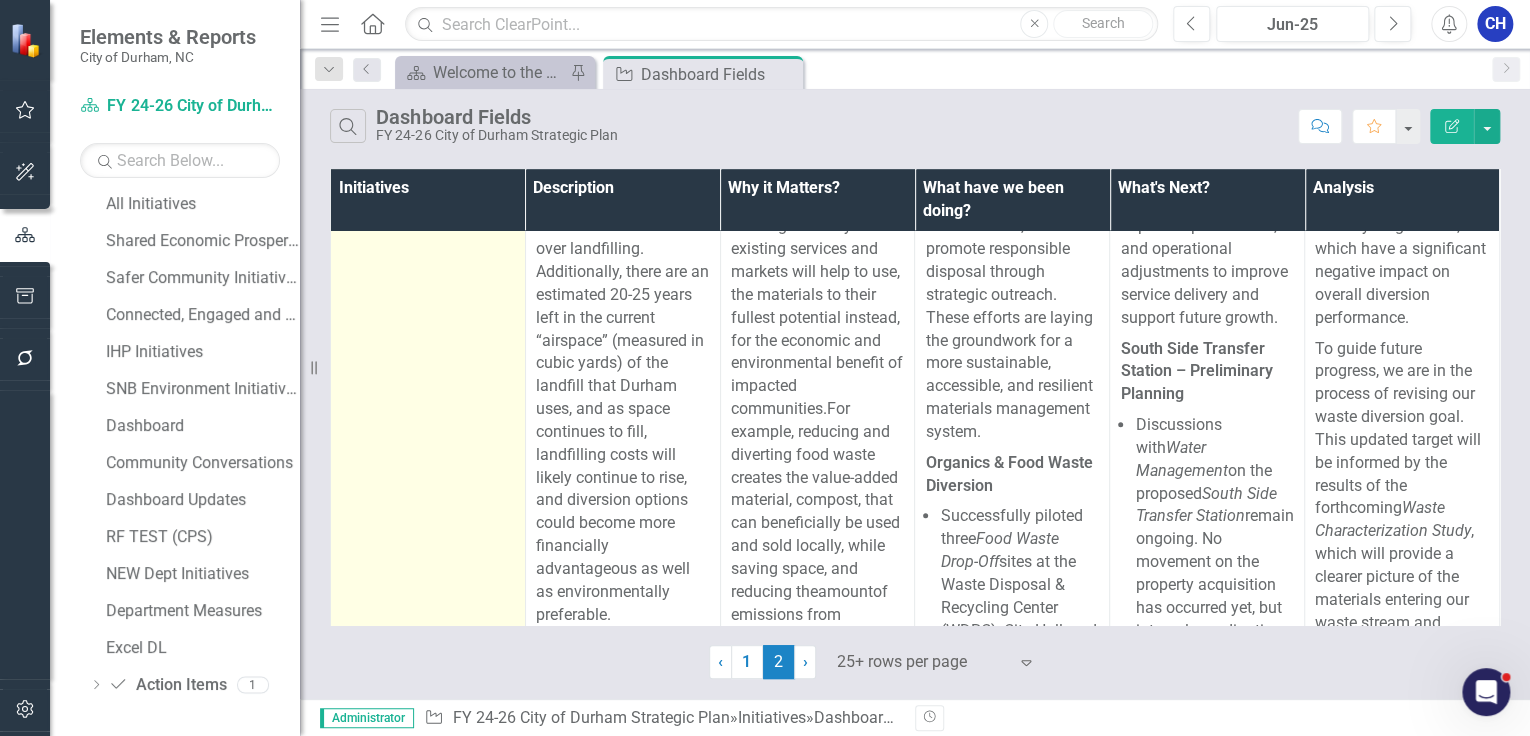 click on "5.33 Explore new services to help divert more waste" at bounding box center (445, 13) 